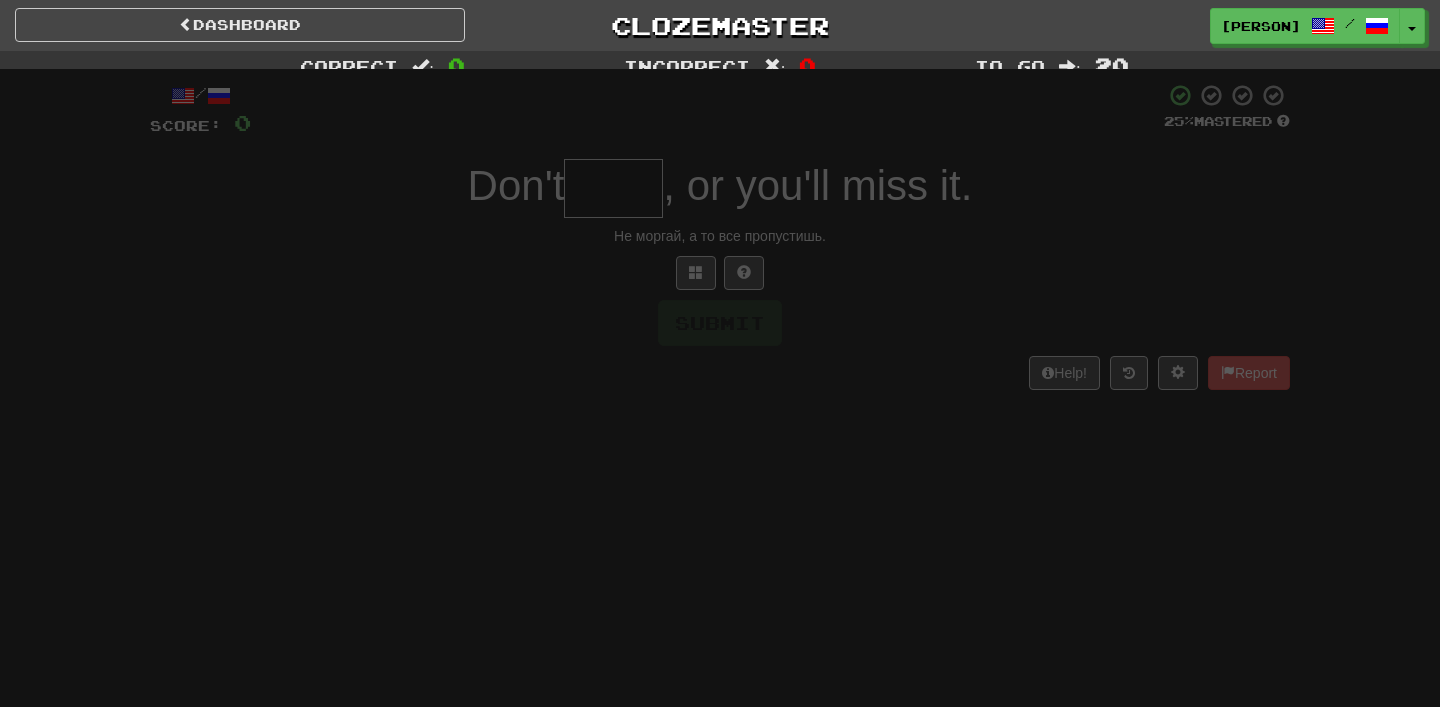 scroll, scrollTop: 0, scrollLeft: 0, axis: both 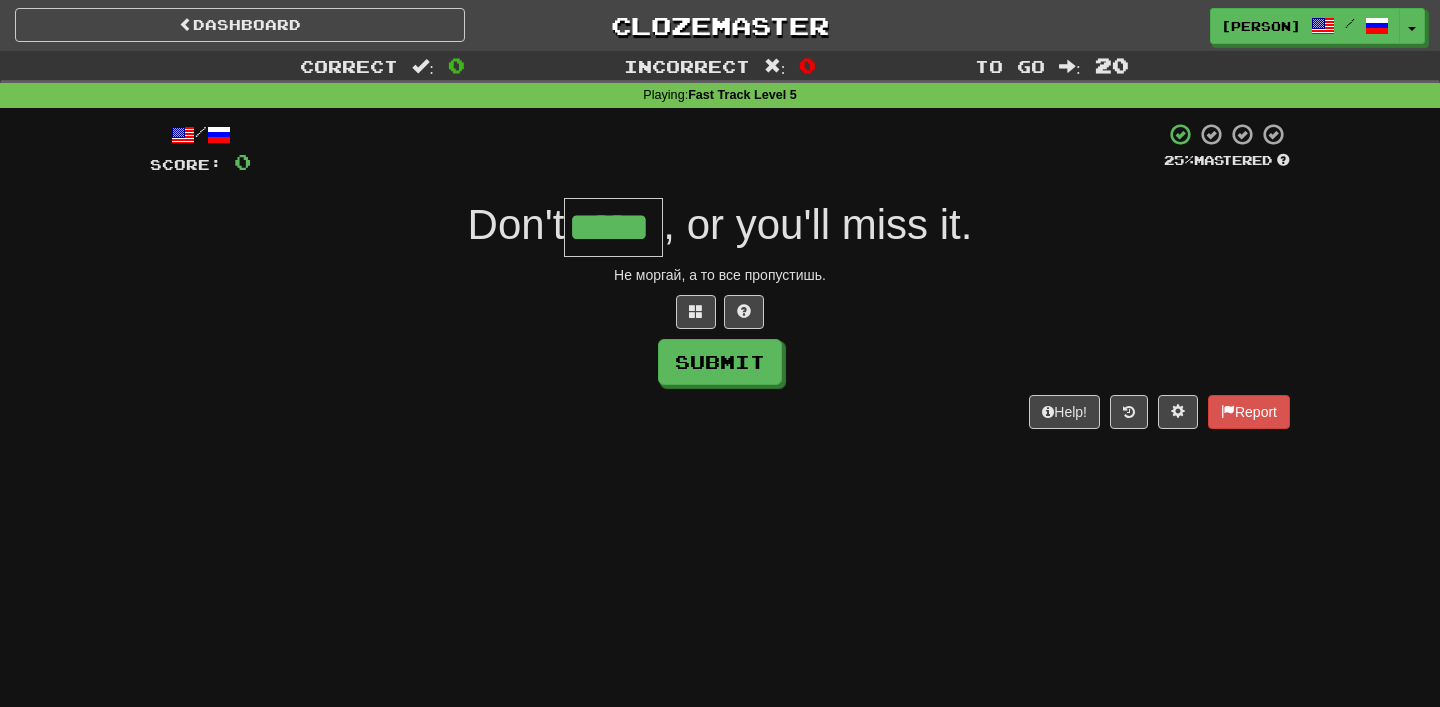 type on "*****" 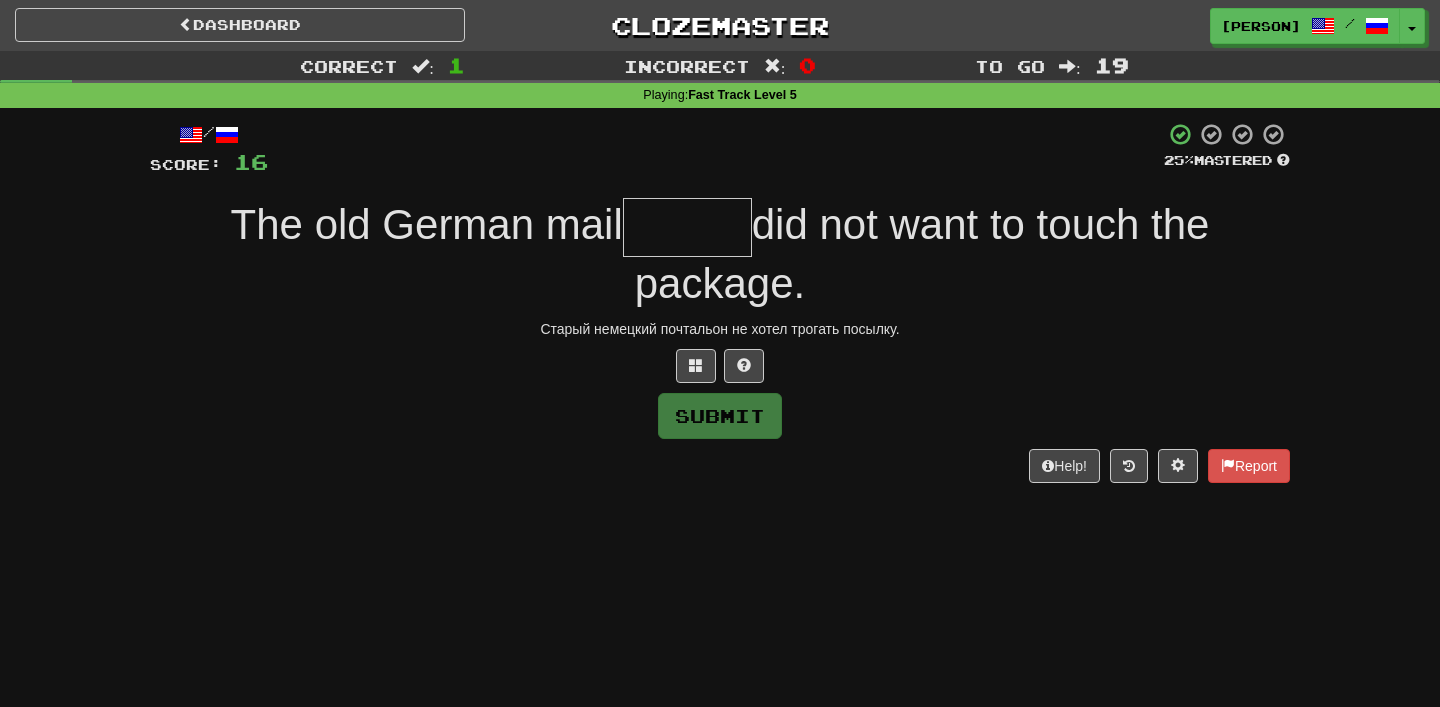 type on "*" 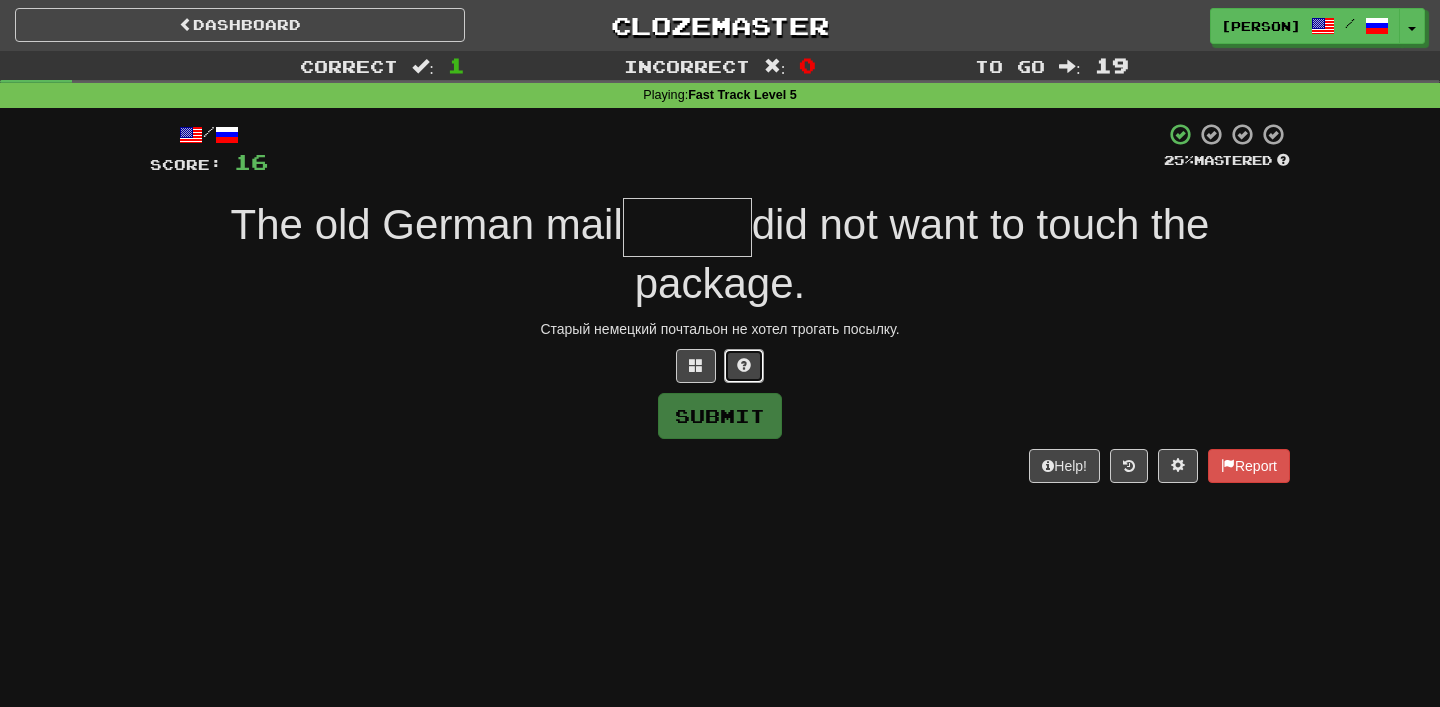 click at bounding box center [744, 366] 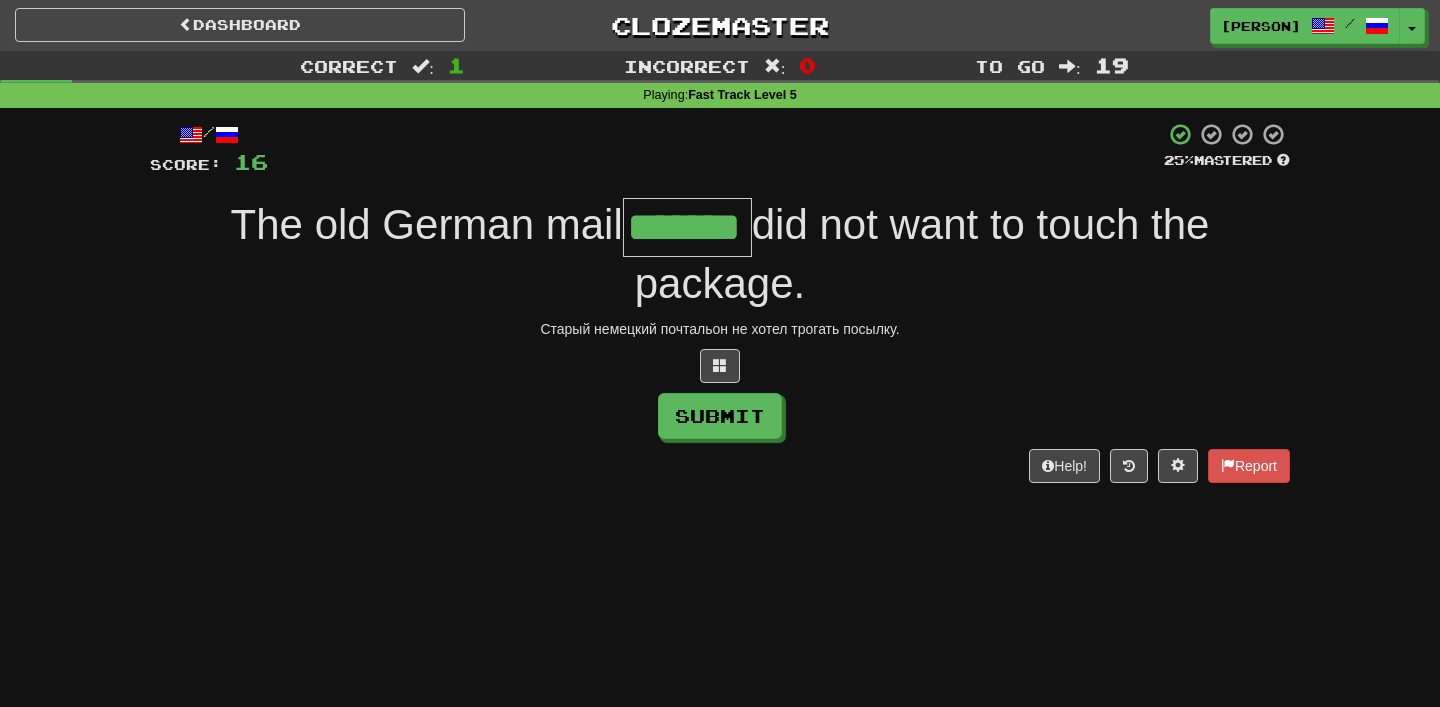 type on "*******" 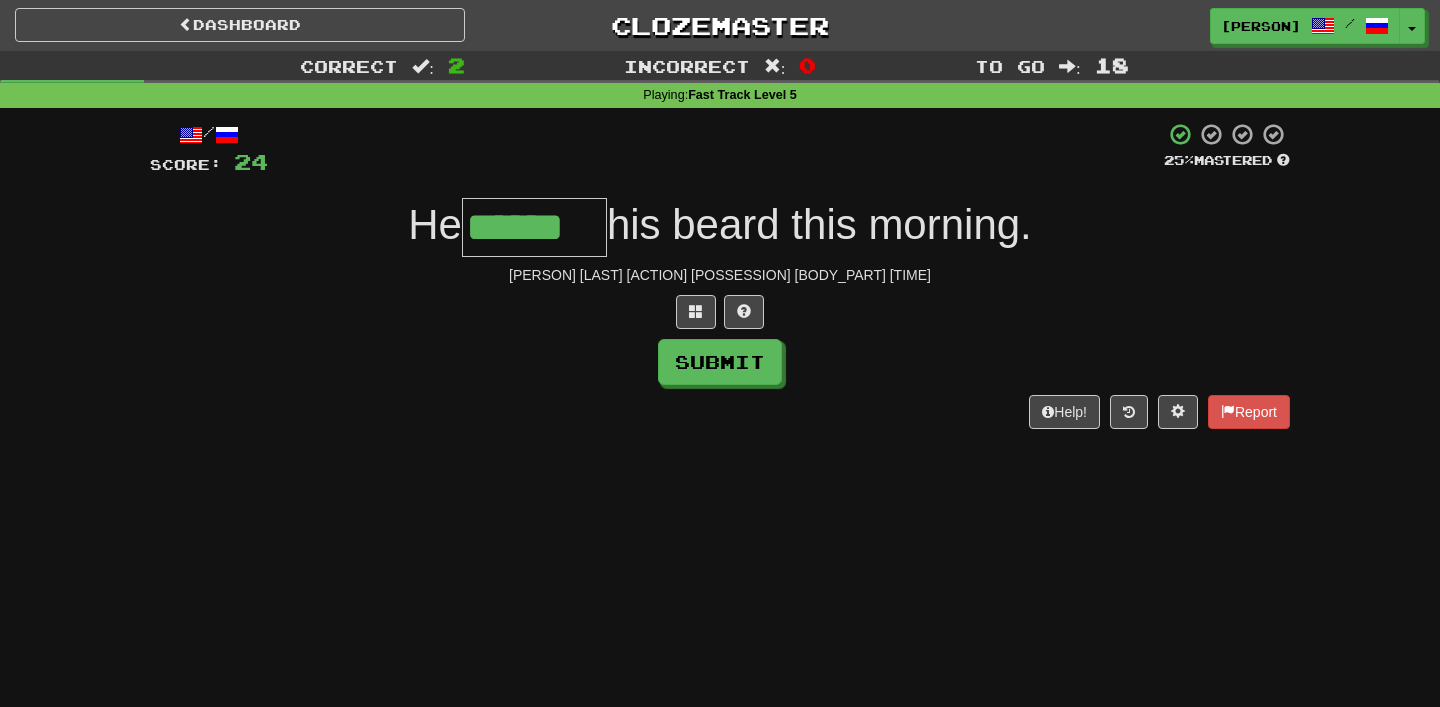 type on "******" 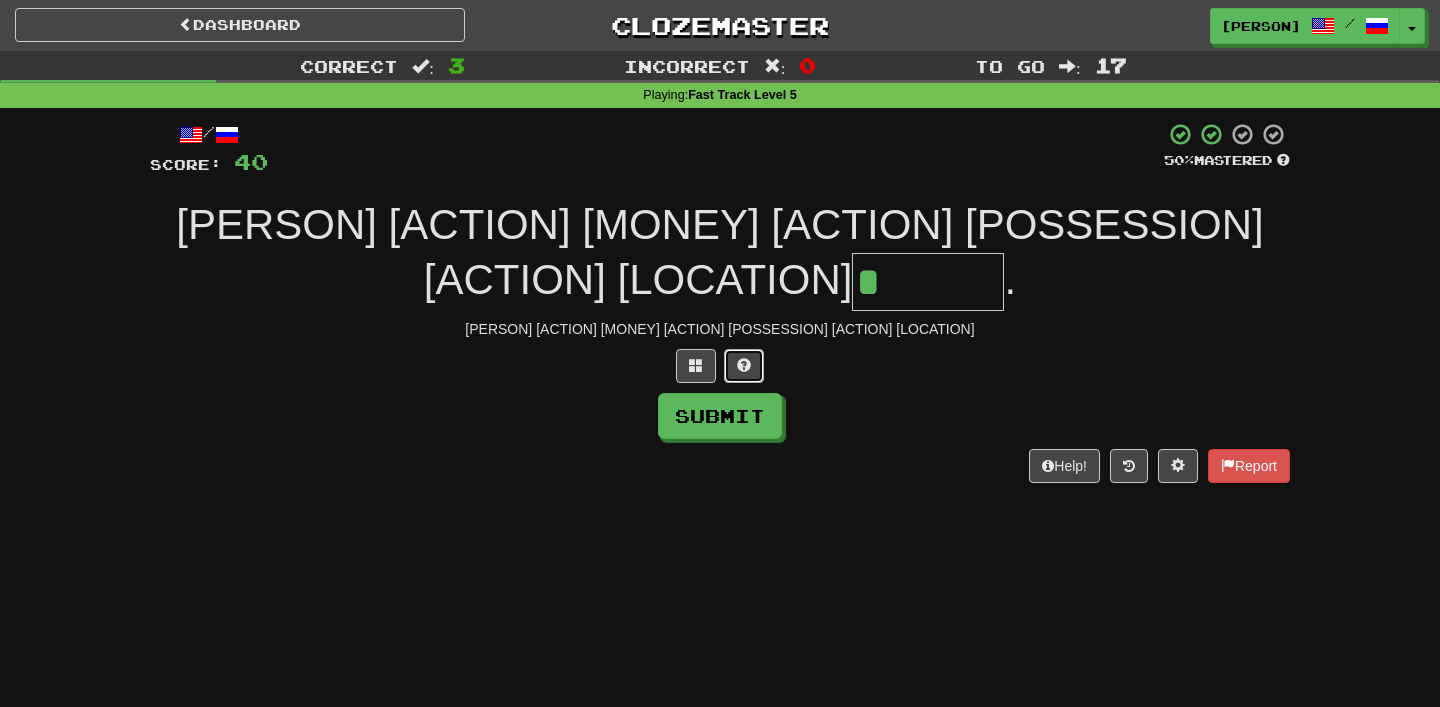 click at bounding box center (744, 366) 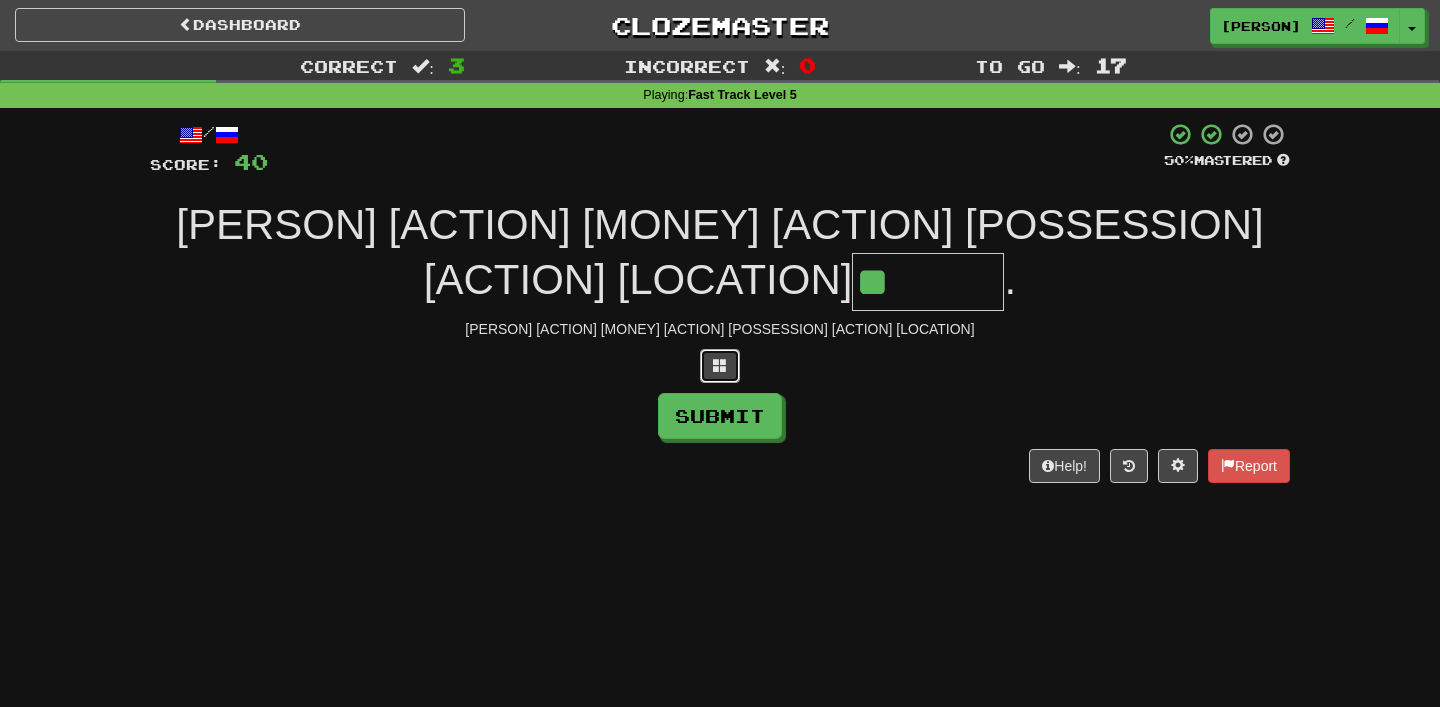 click at bounding box center [720, 366] 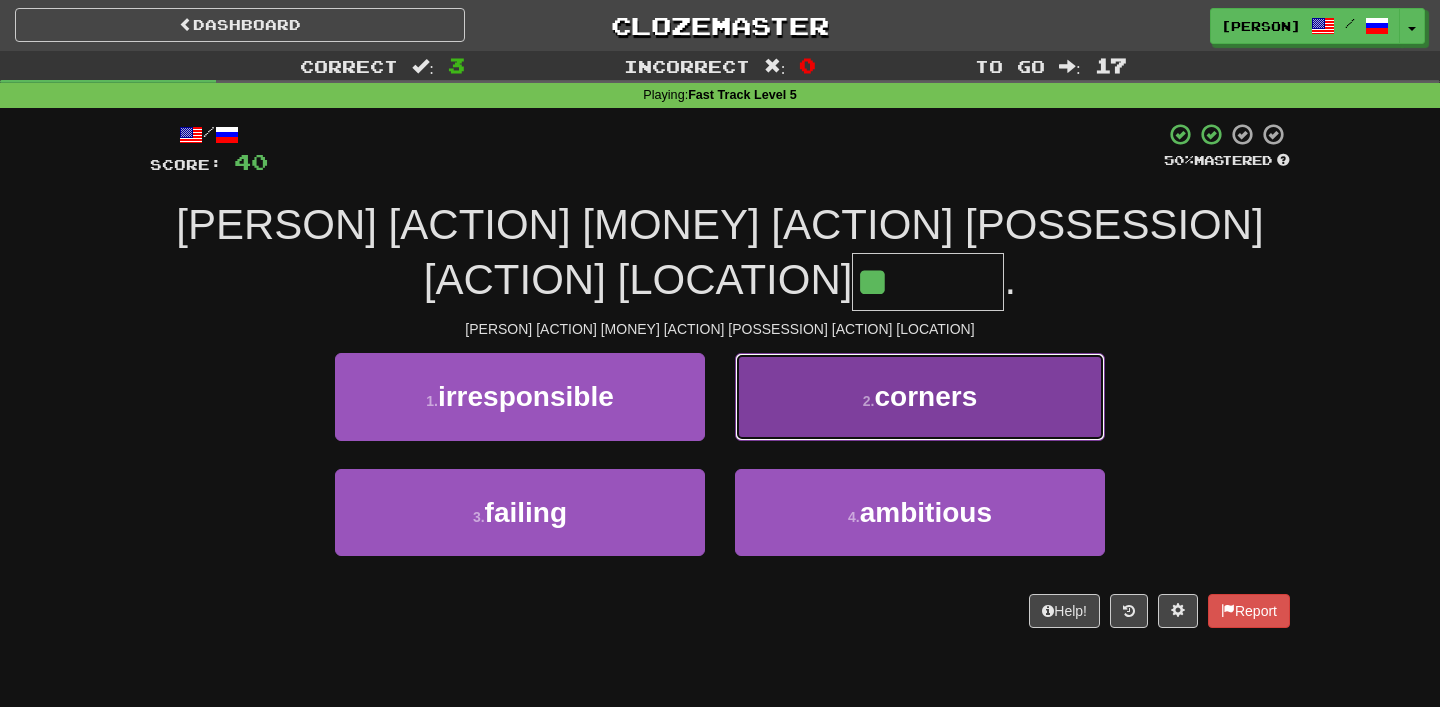 click on "[NUMBER] . corners" at bounding box center [920, 396] 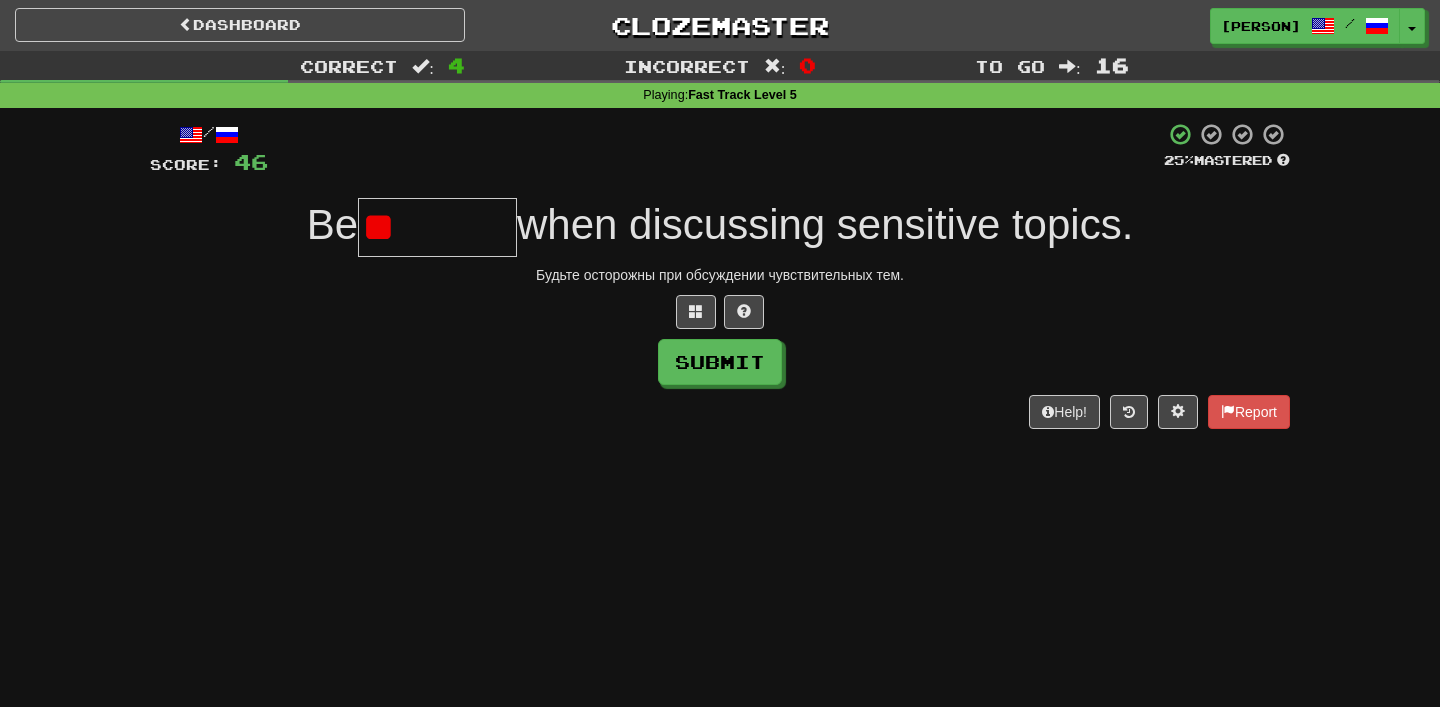 type on "*" 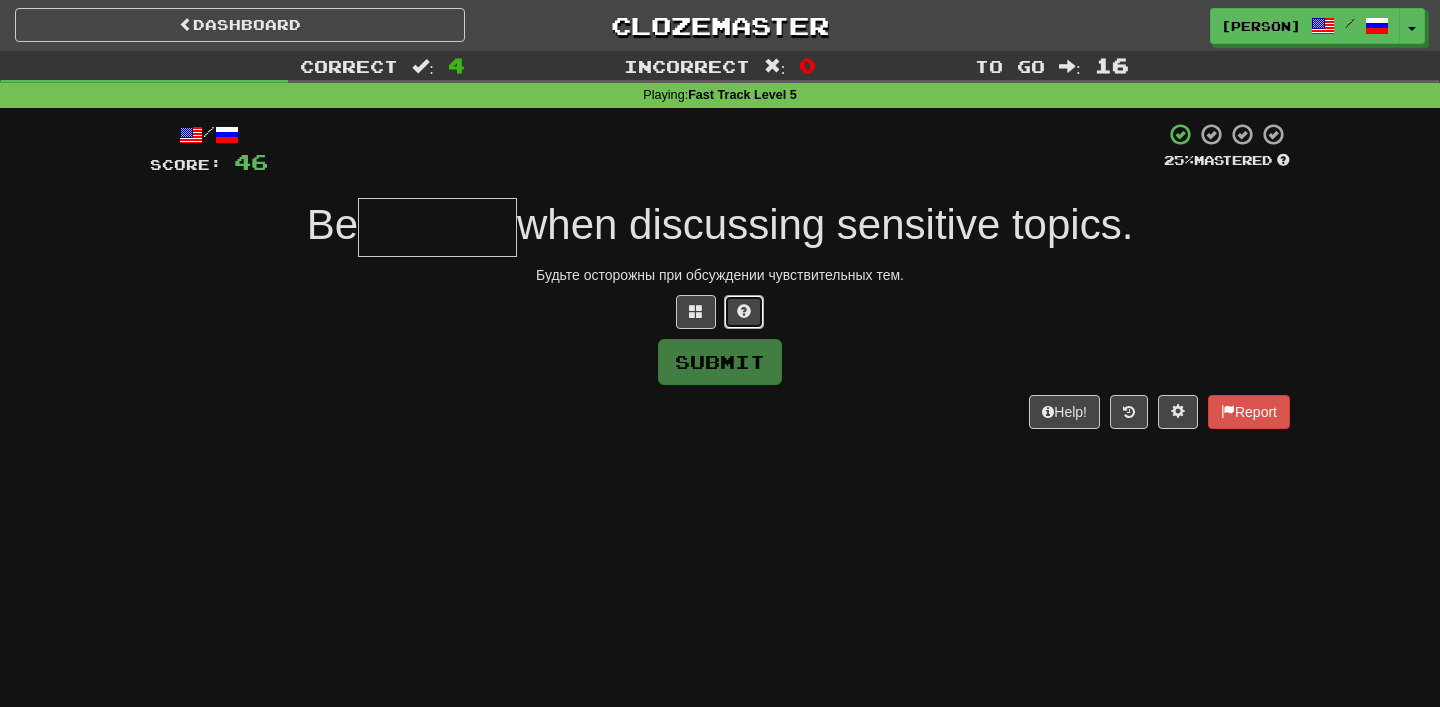 click at bounding box center [744, 312] 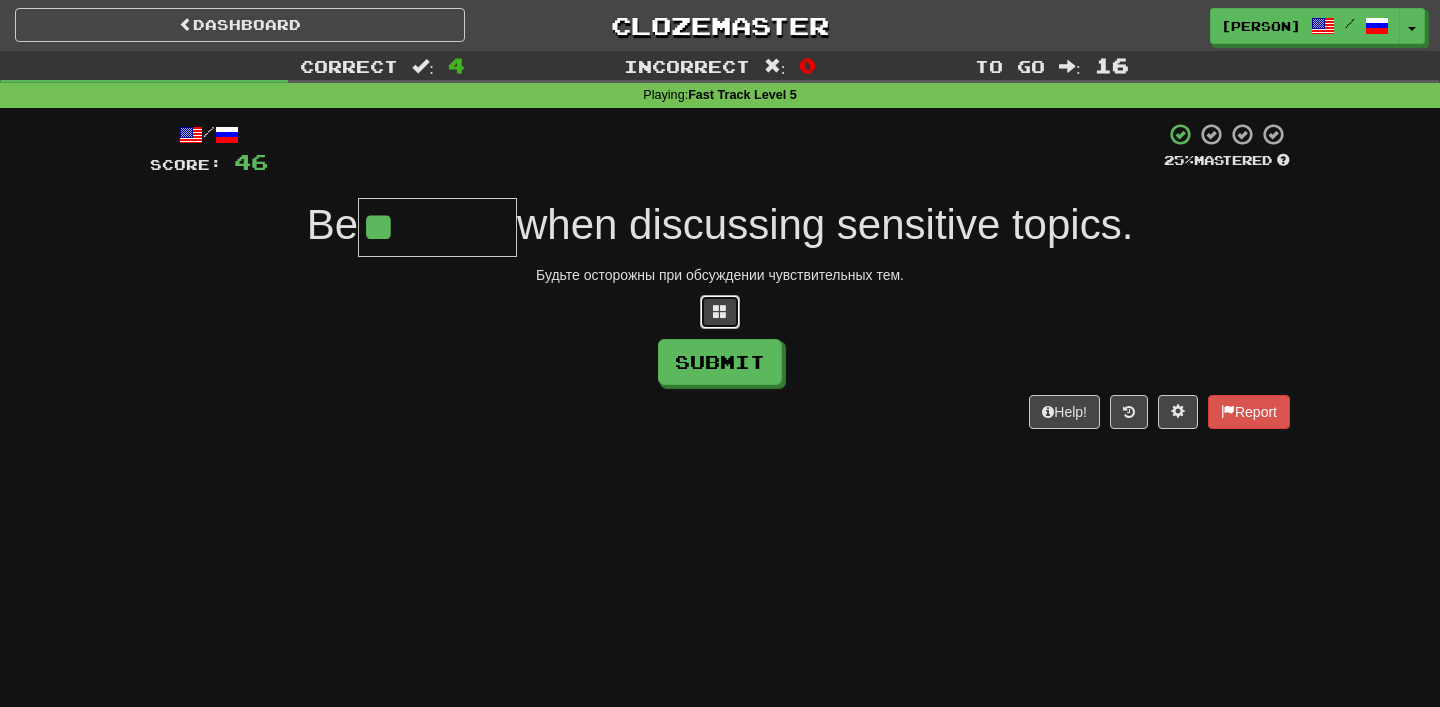 click at bounding box center (720, 311) 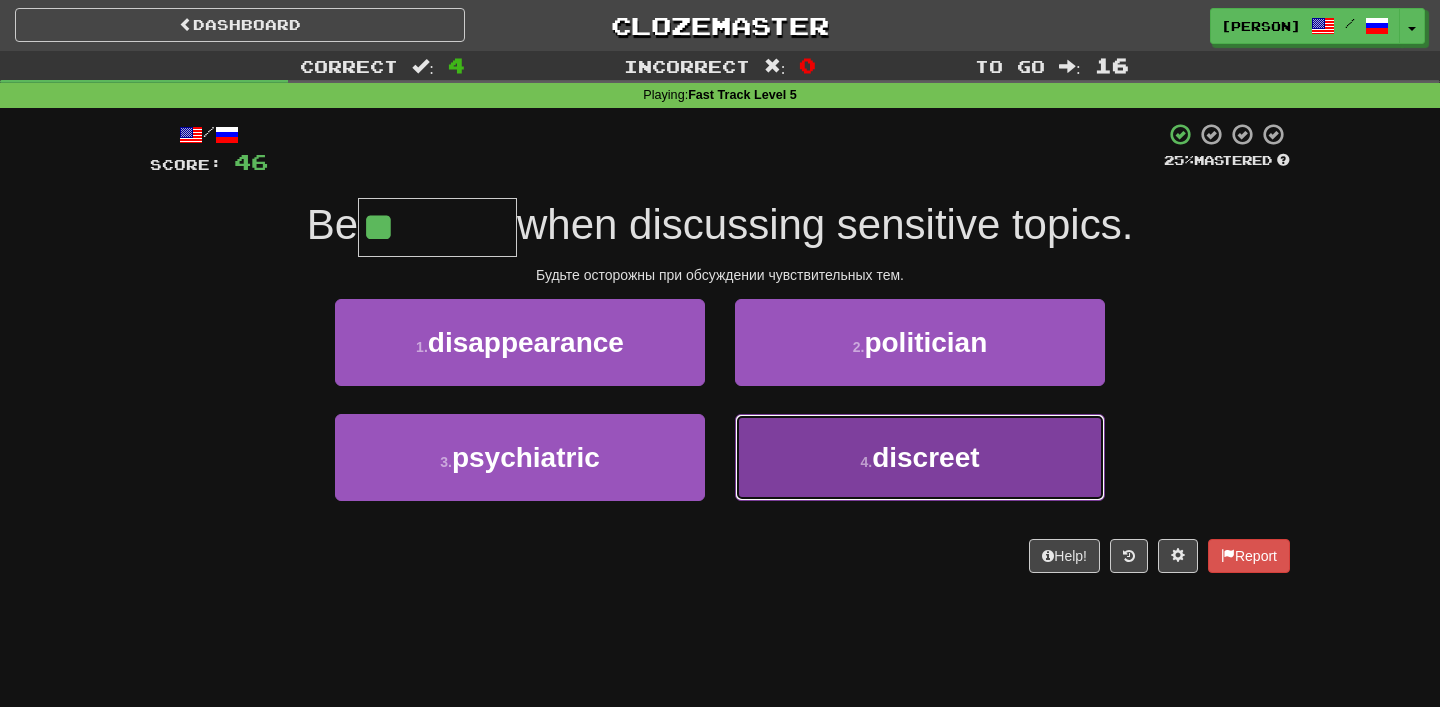 click on "[NUMBER] . discreet" at bounding box center (920, 457) 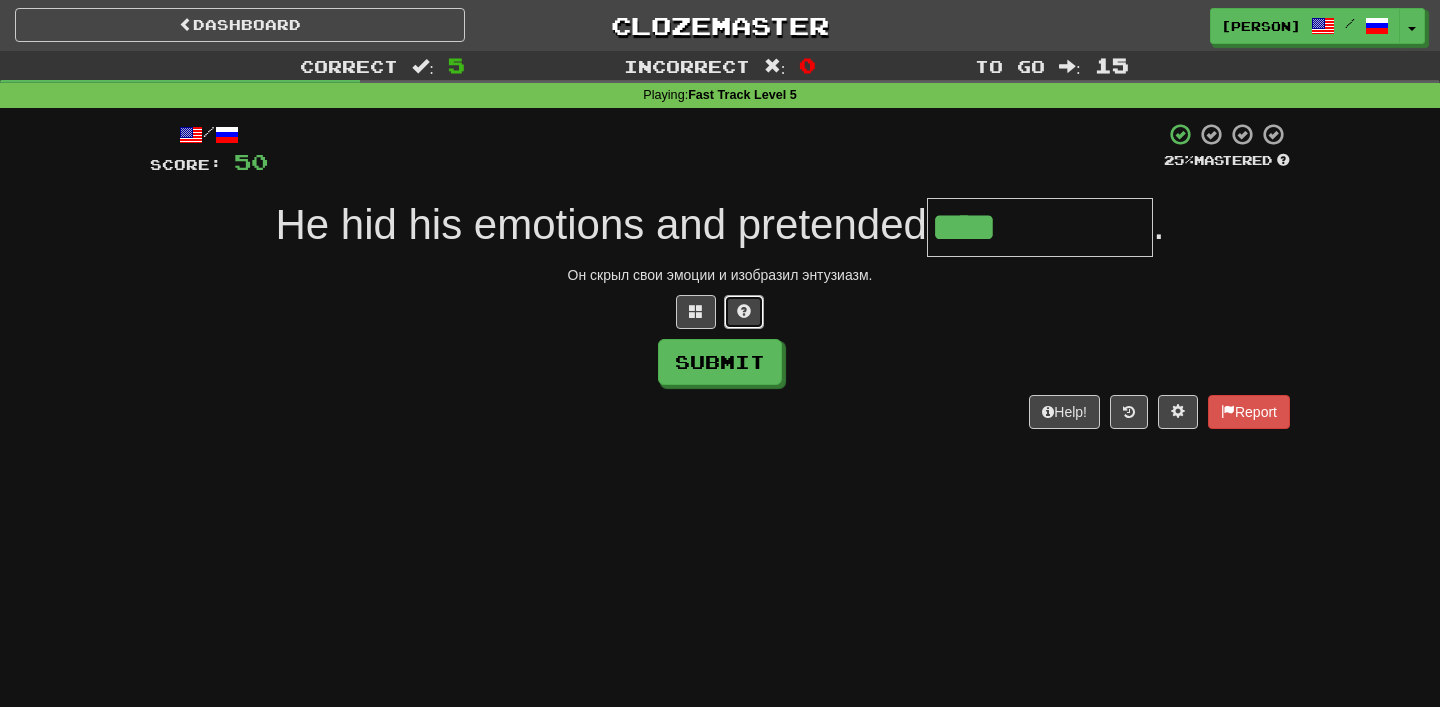 click at bounding box center [744, 311] 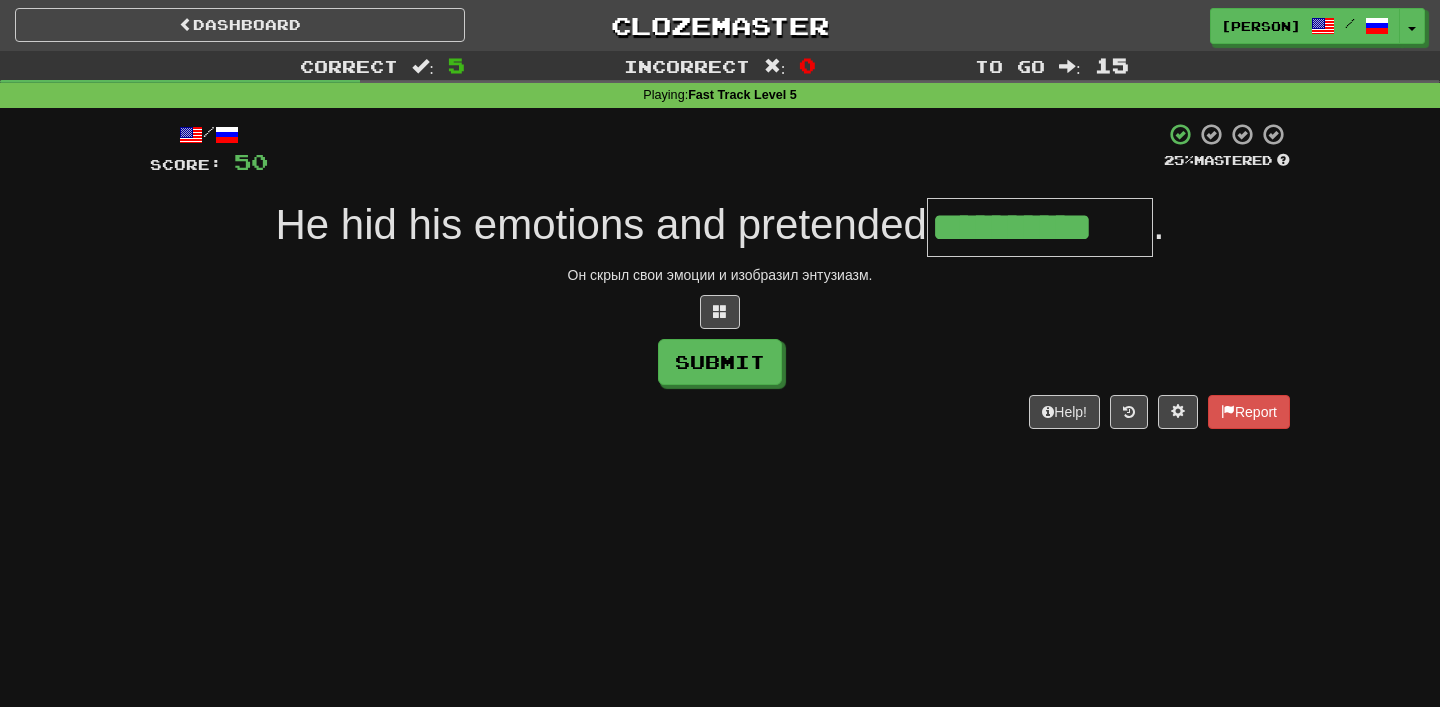 type on "**********" 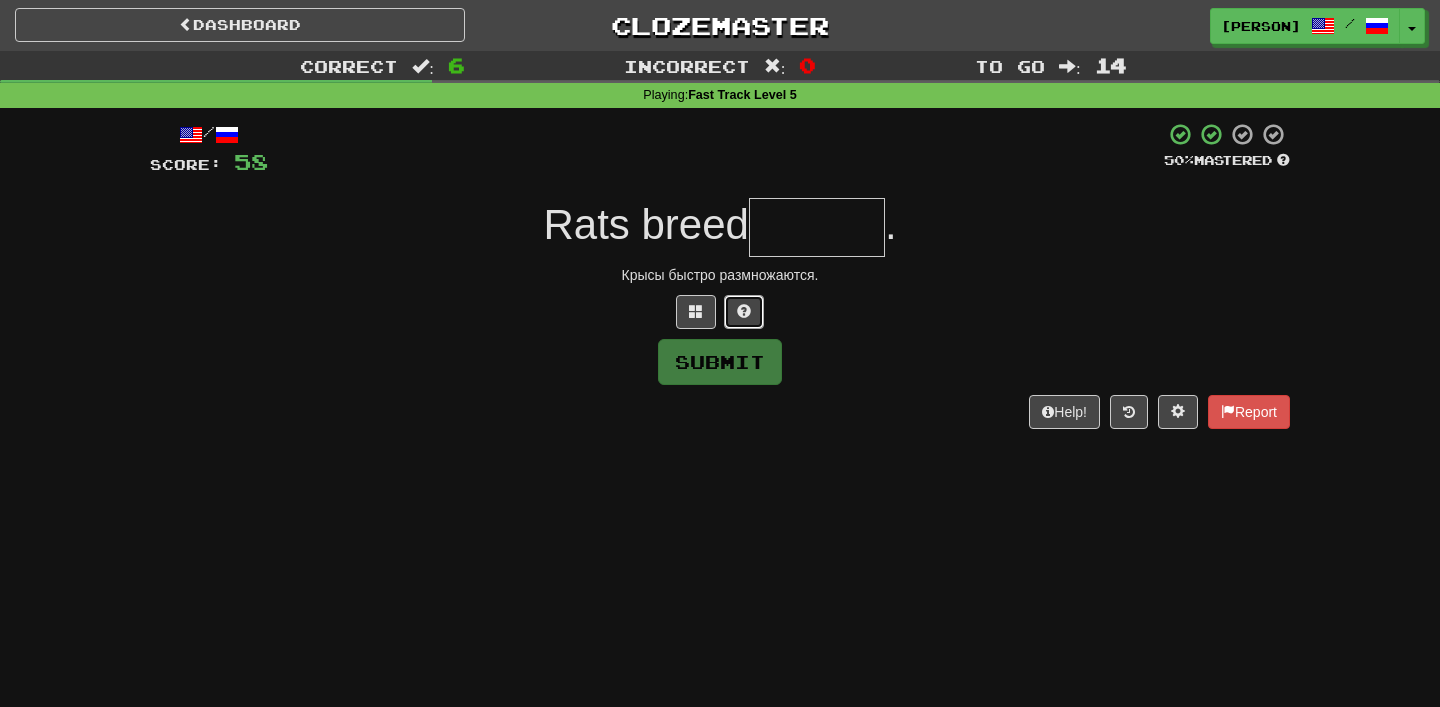 click at bounding box center (744, 312) 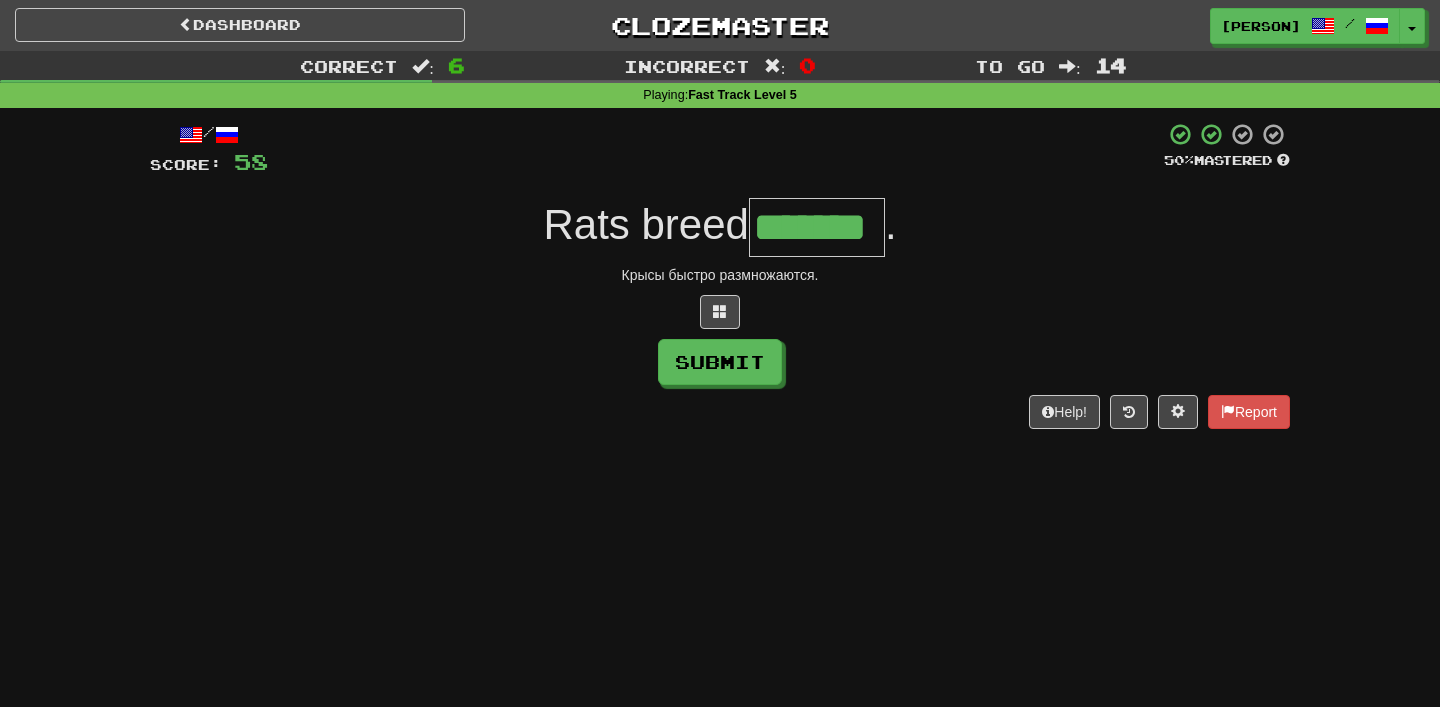 type on "*******" 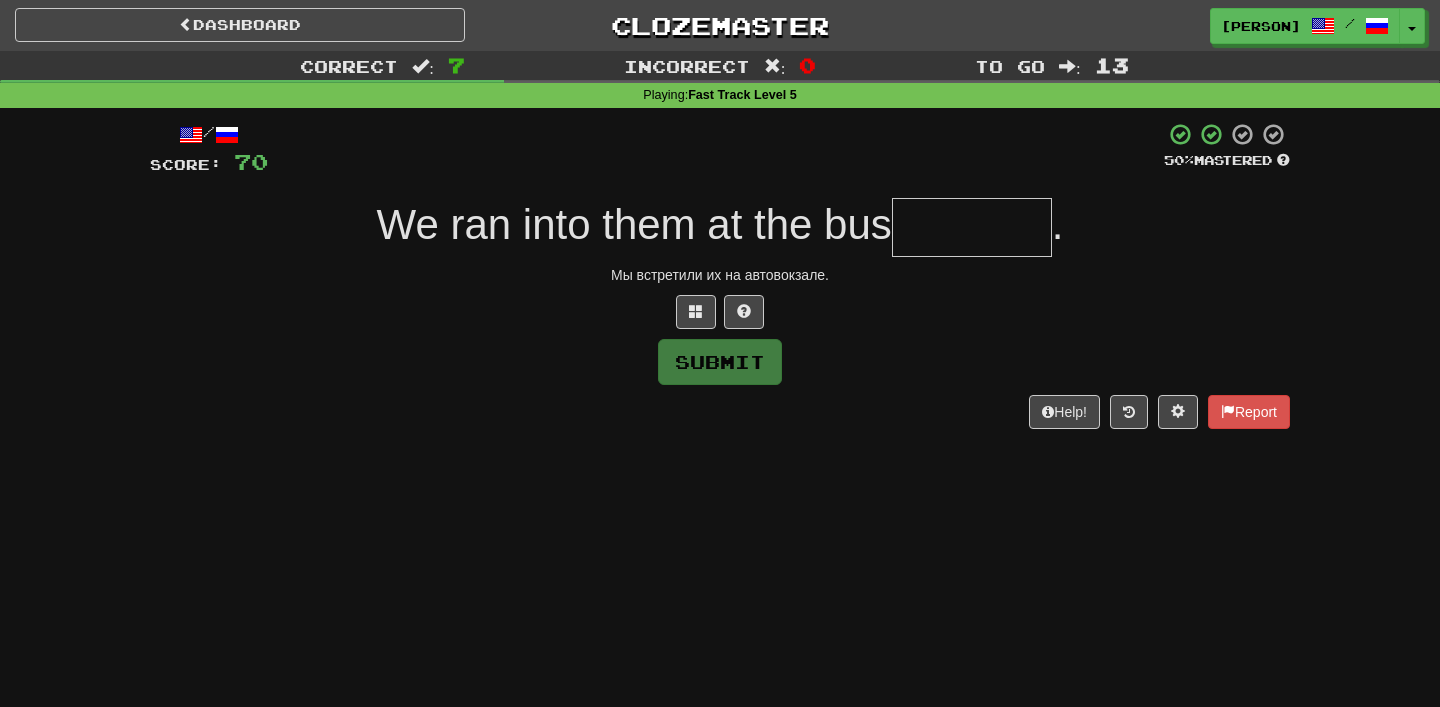 type on "*" 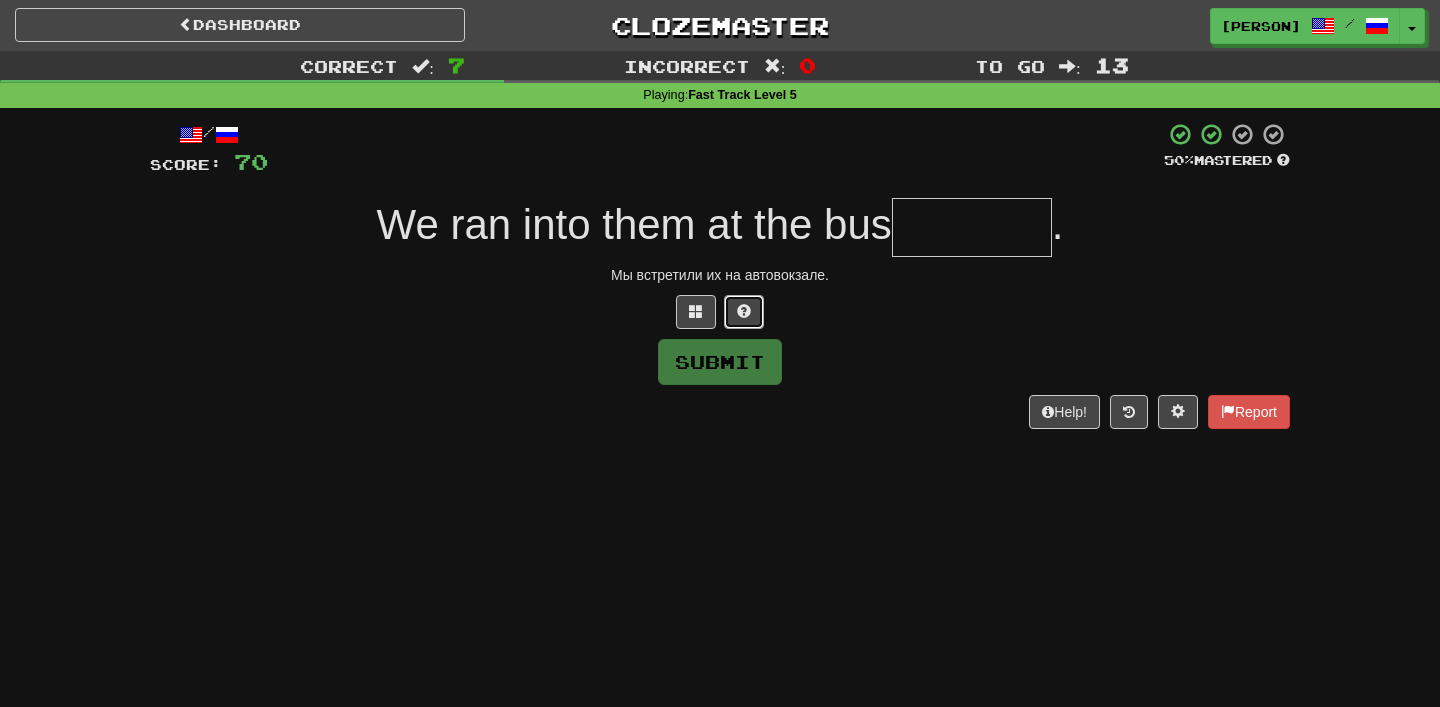 click at bounding box center (744, 312) 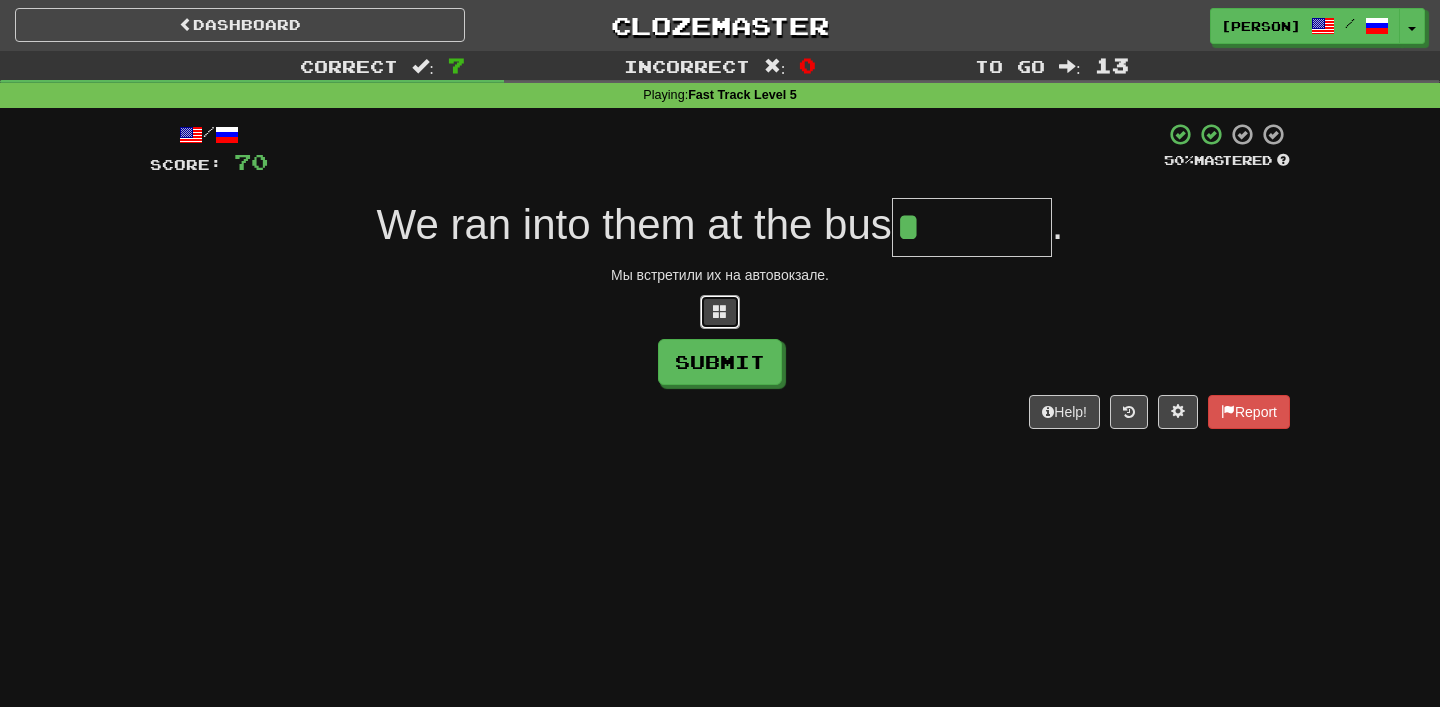click at bounding box center [720, 312] 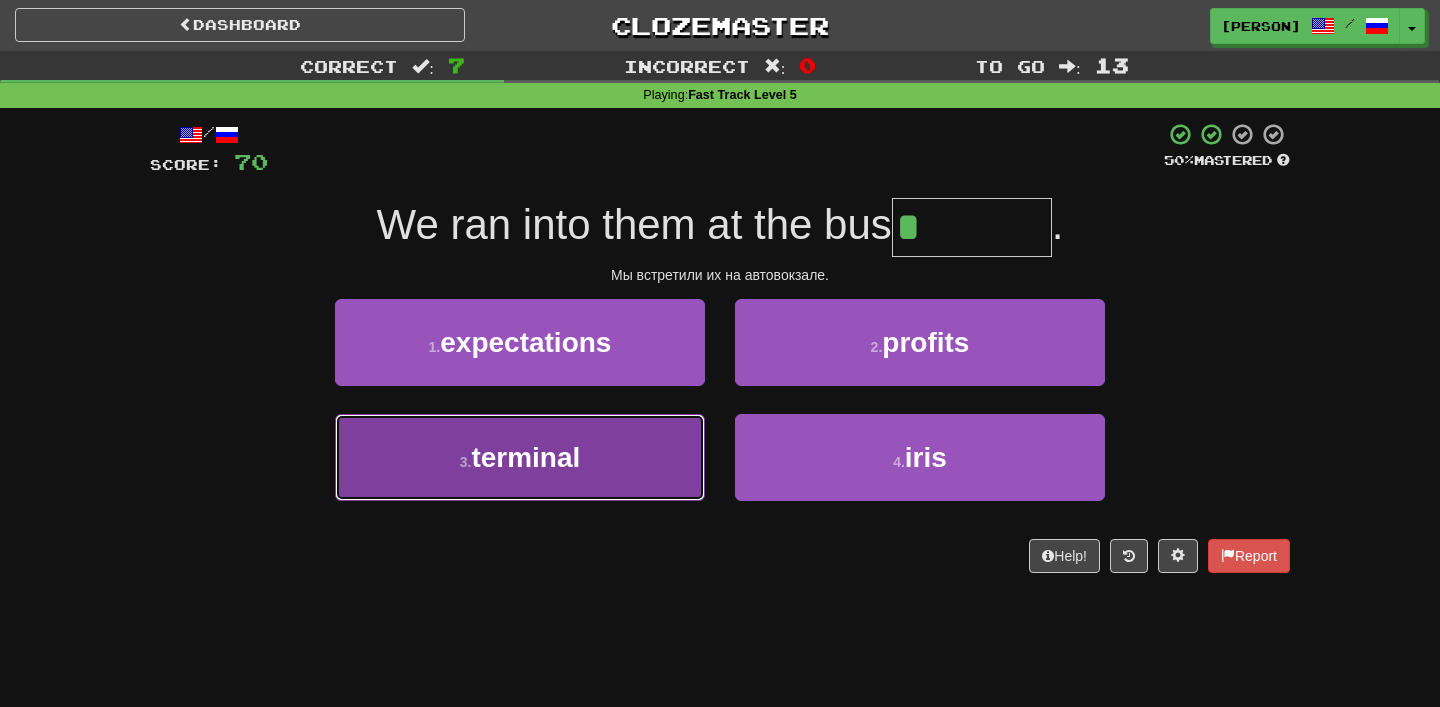 click on "[NUMBER] . terminal" at bounding box center (520, 457) 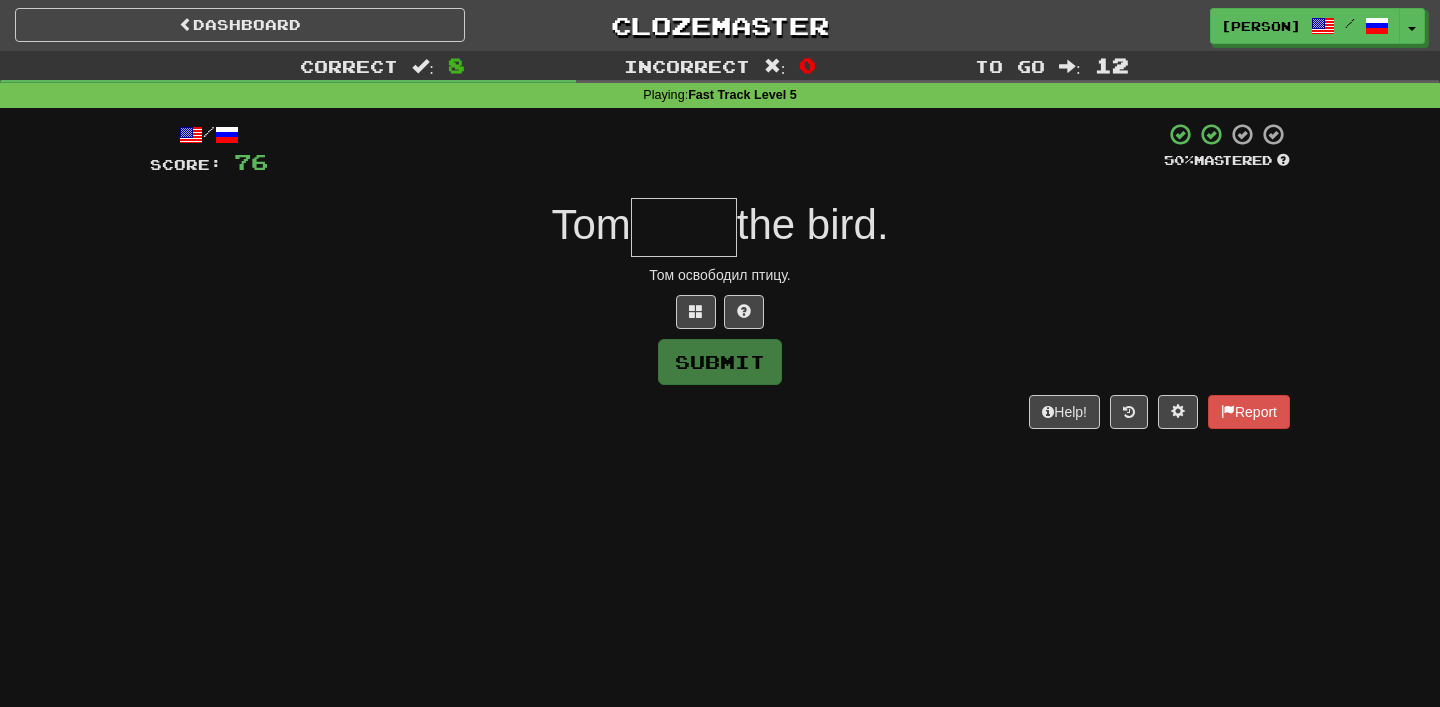 type on "*" 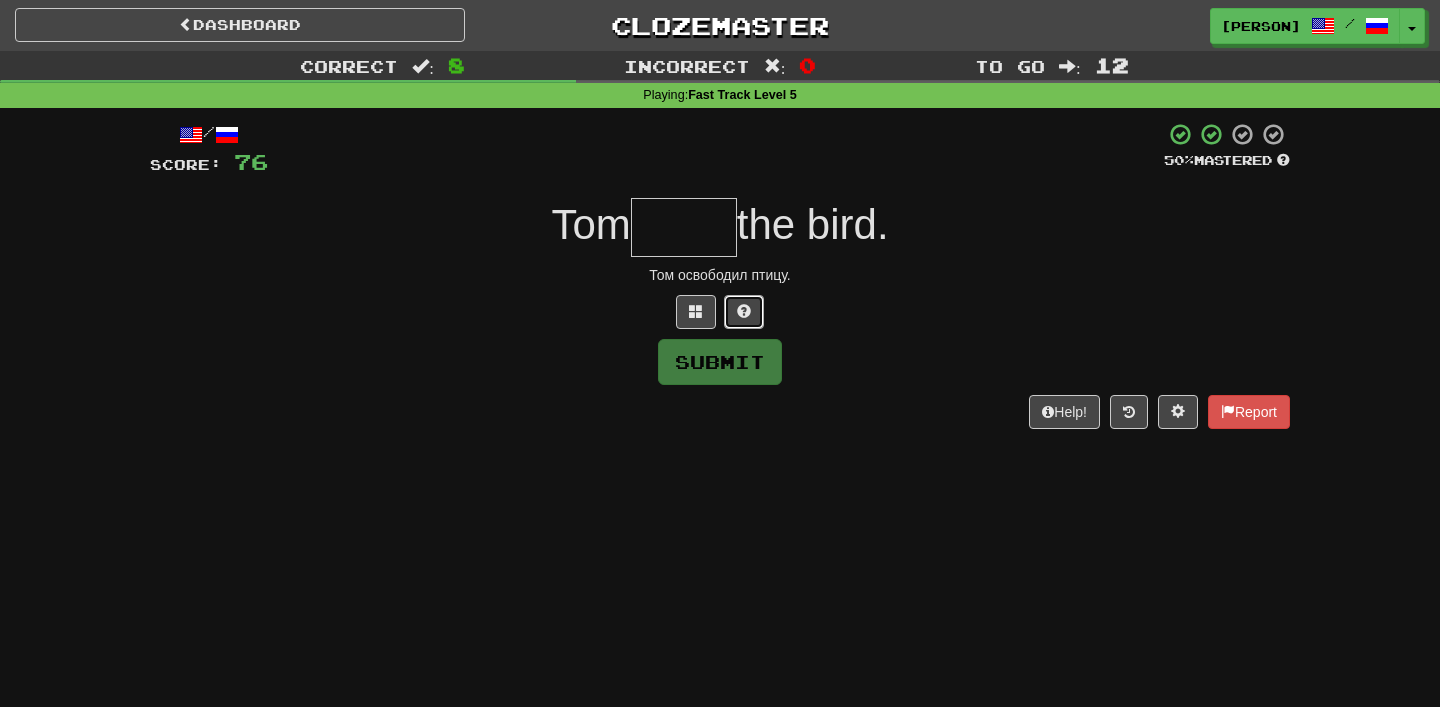 click at bounding box center [744, 312] 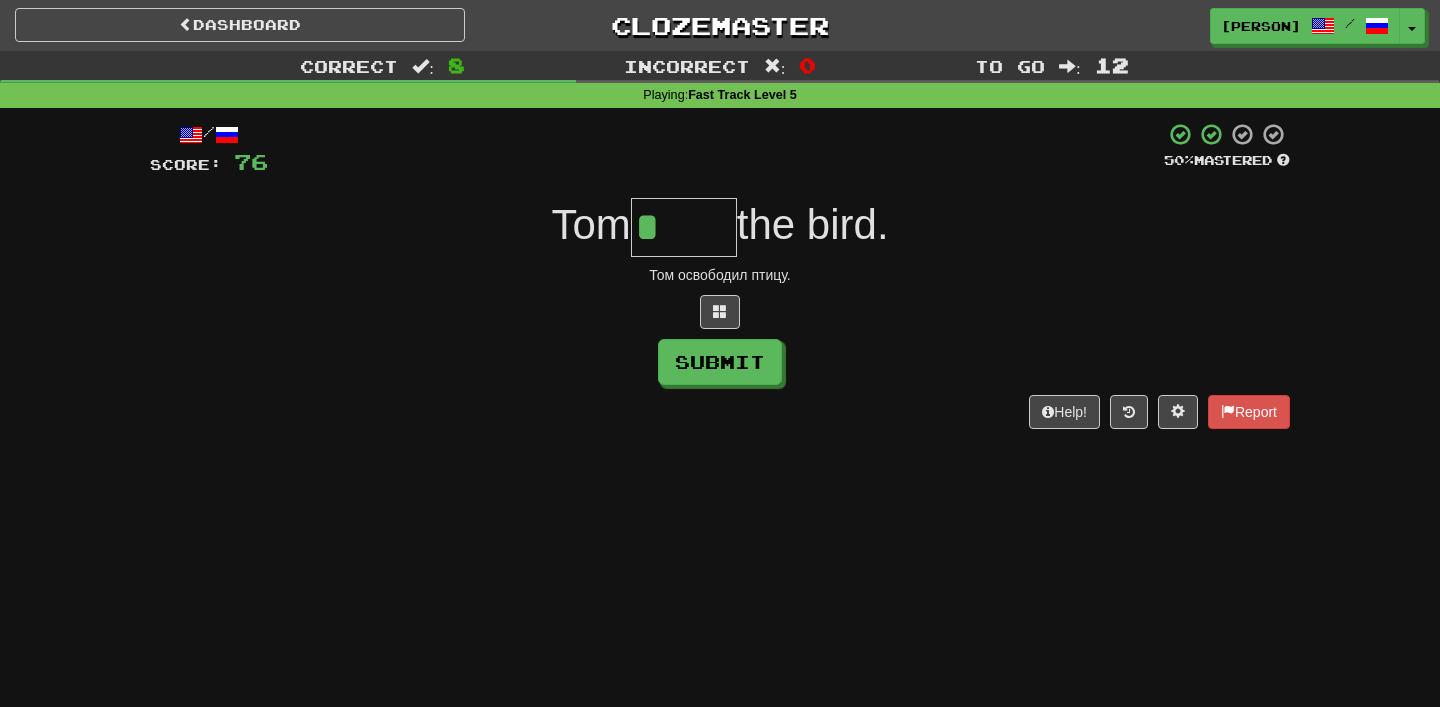 click on "*" at bounding box center (684, 227) 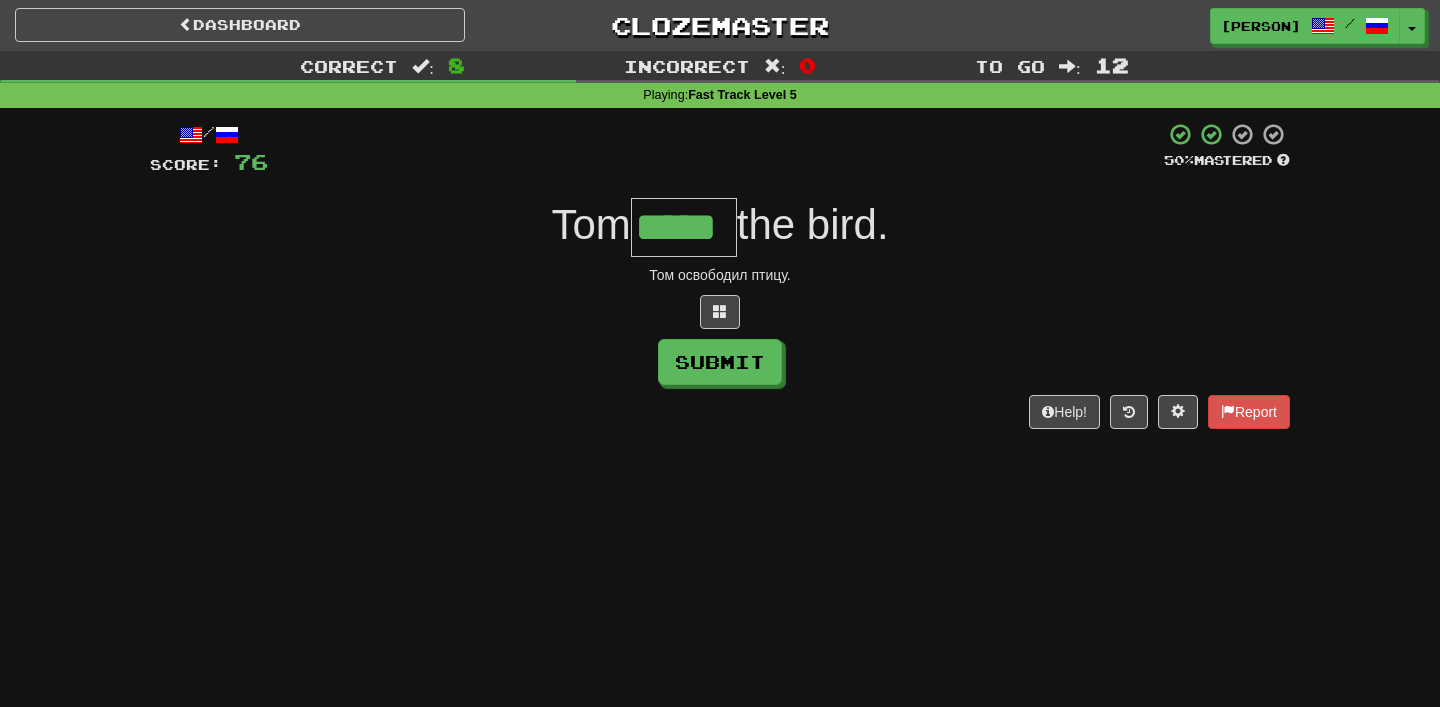 type on "*****" 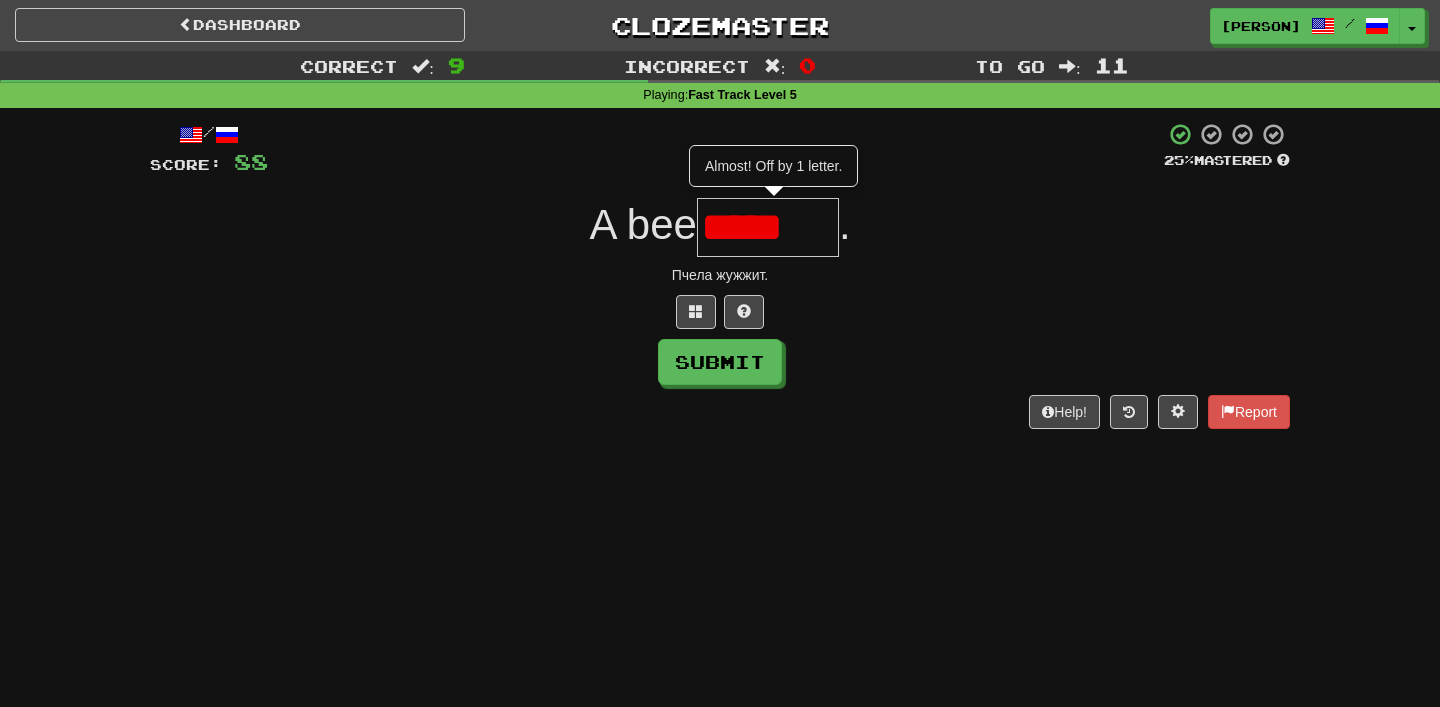 scroll, scrollTop: 0, scrollLeft: 0, axis: both 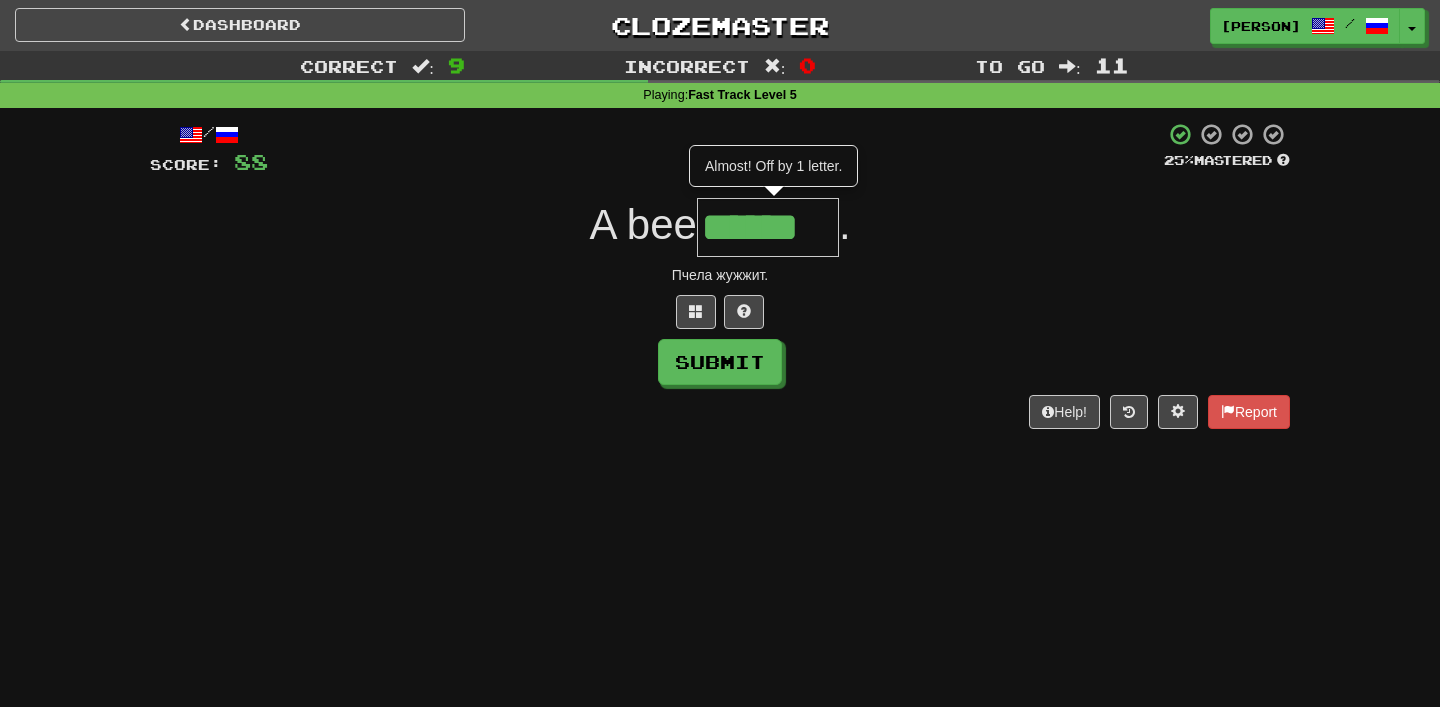 type on "******" 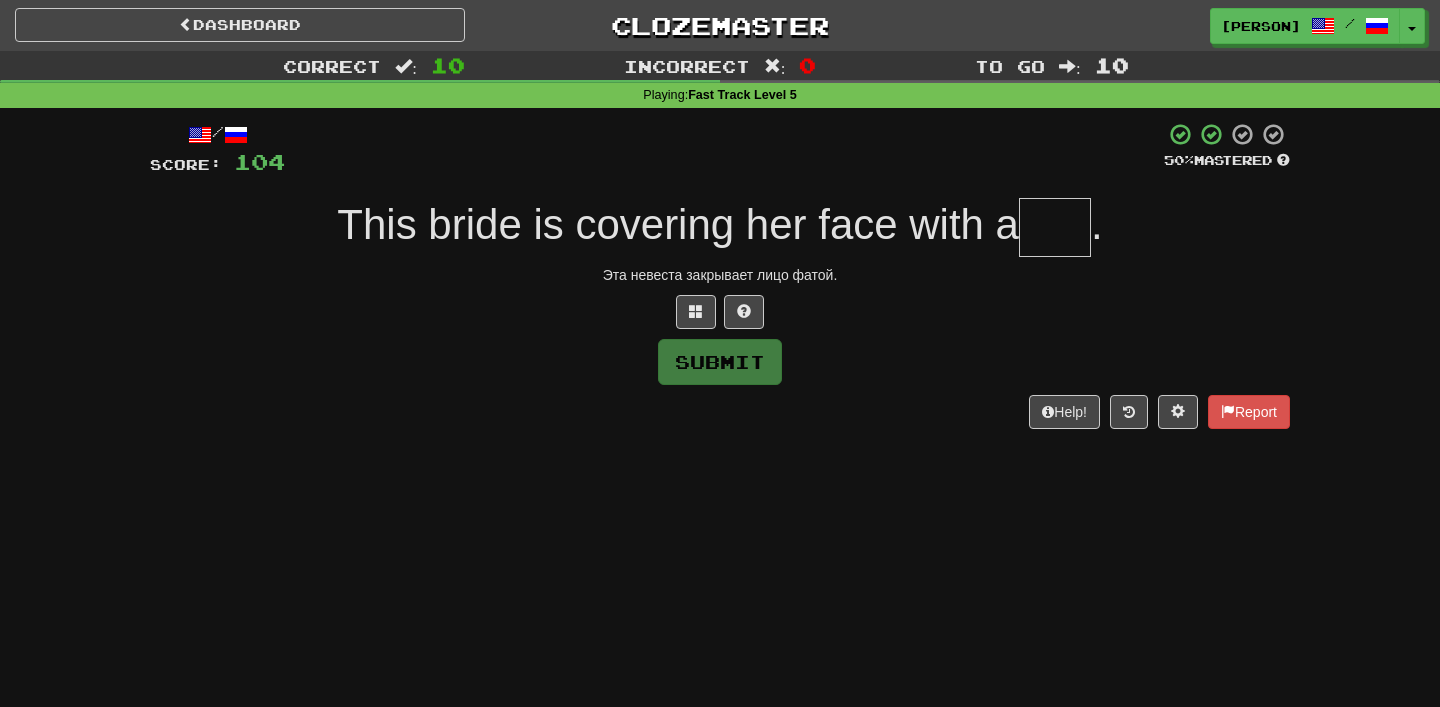 type on "*" 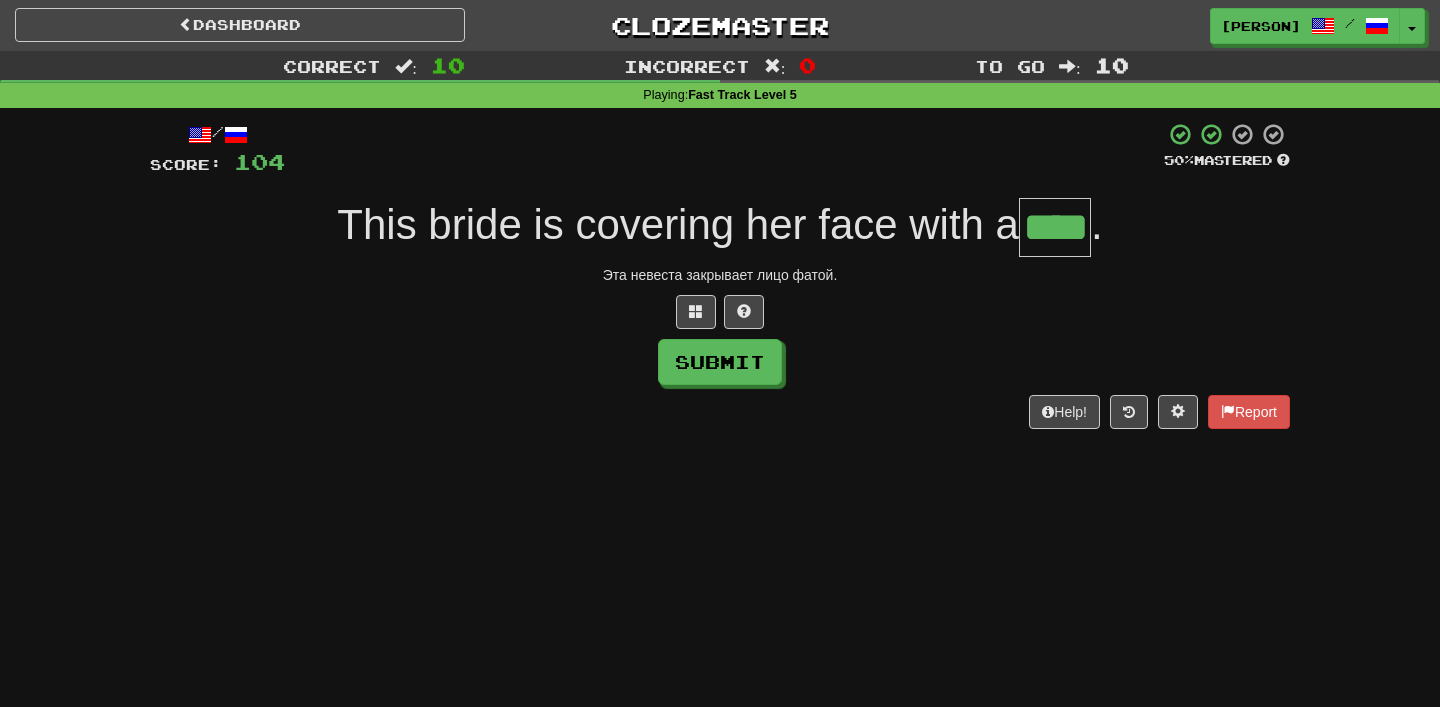 type on "****" 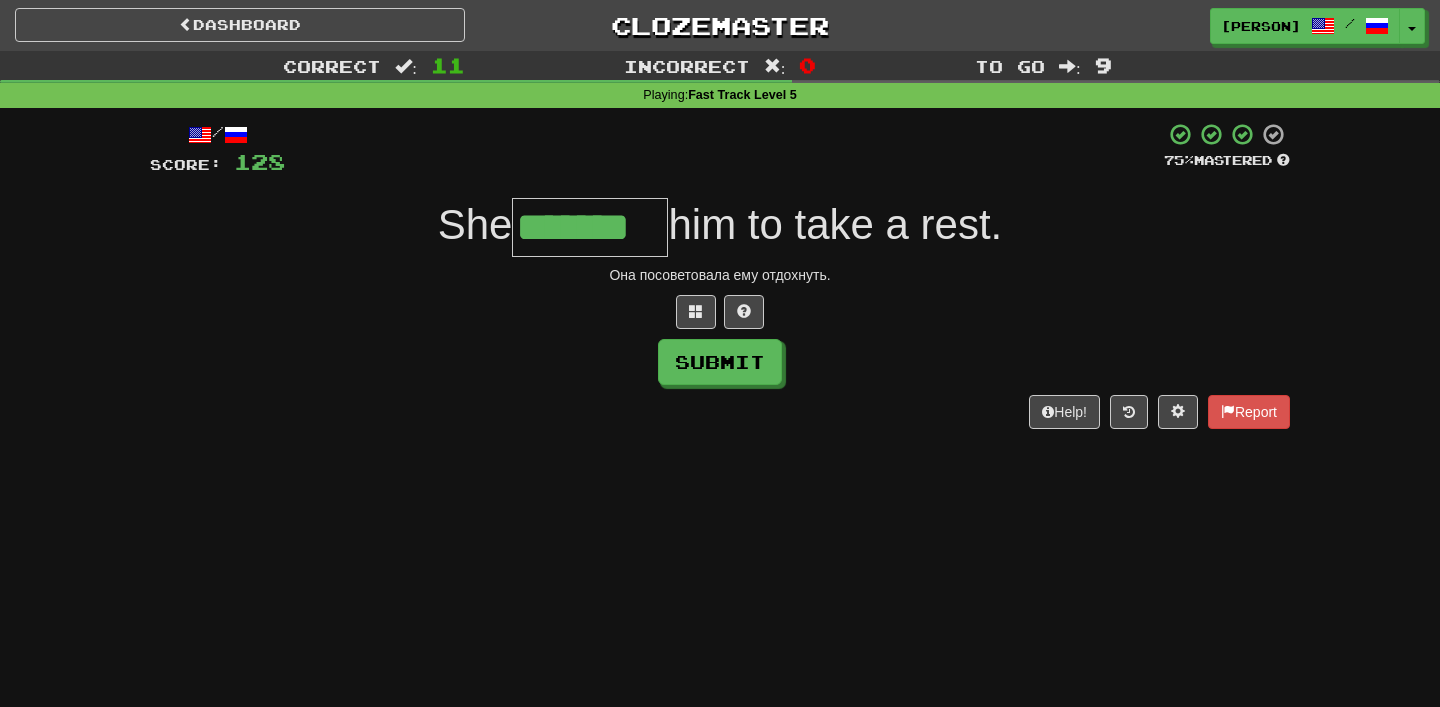type on "*******" 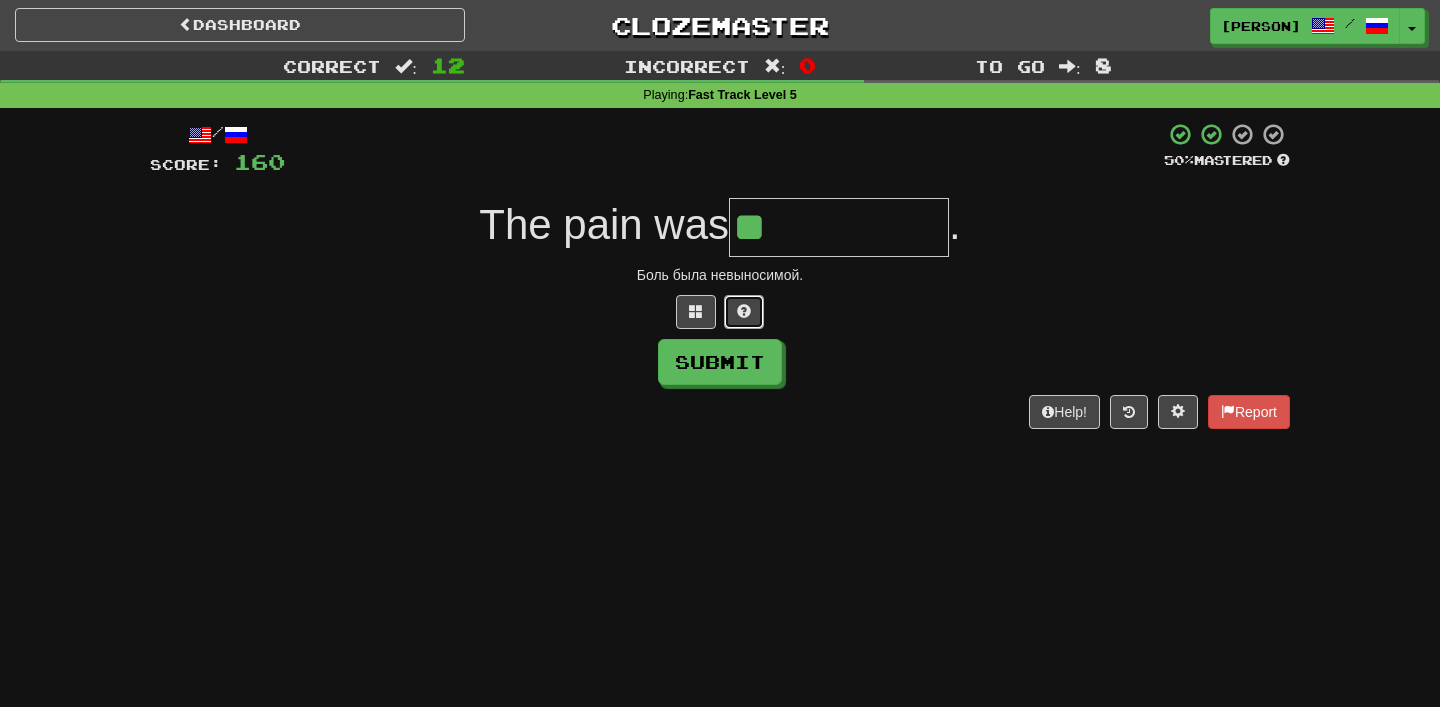 click at bounding box center [744, 311] 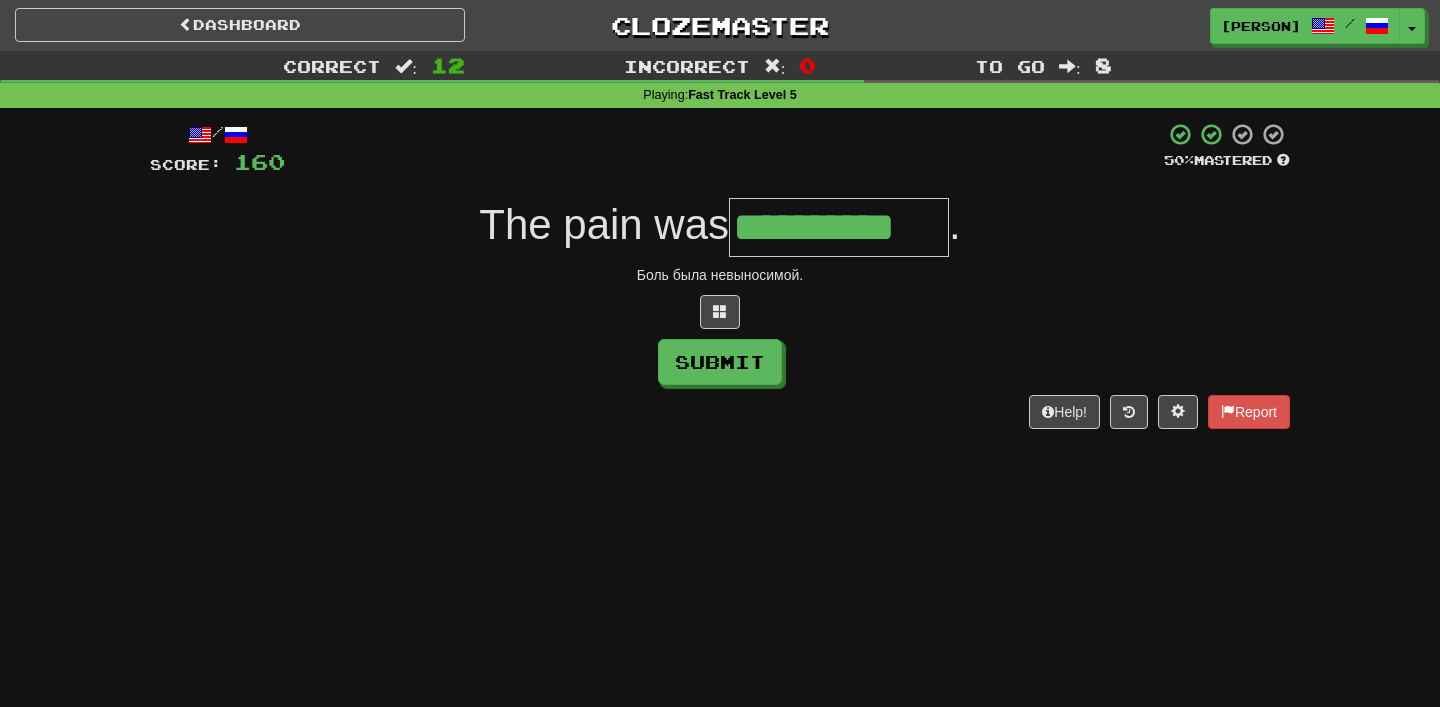 type on "**********" 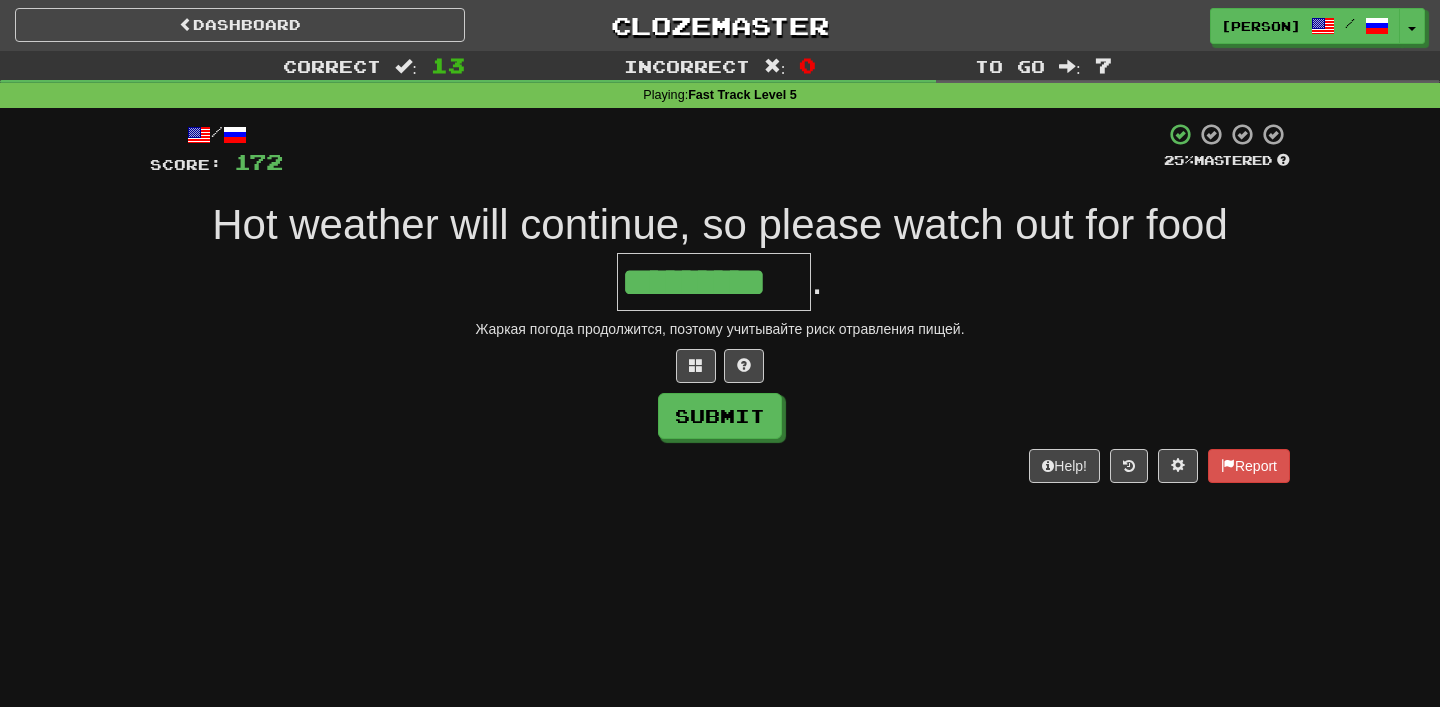 type on "*********" 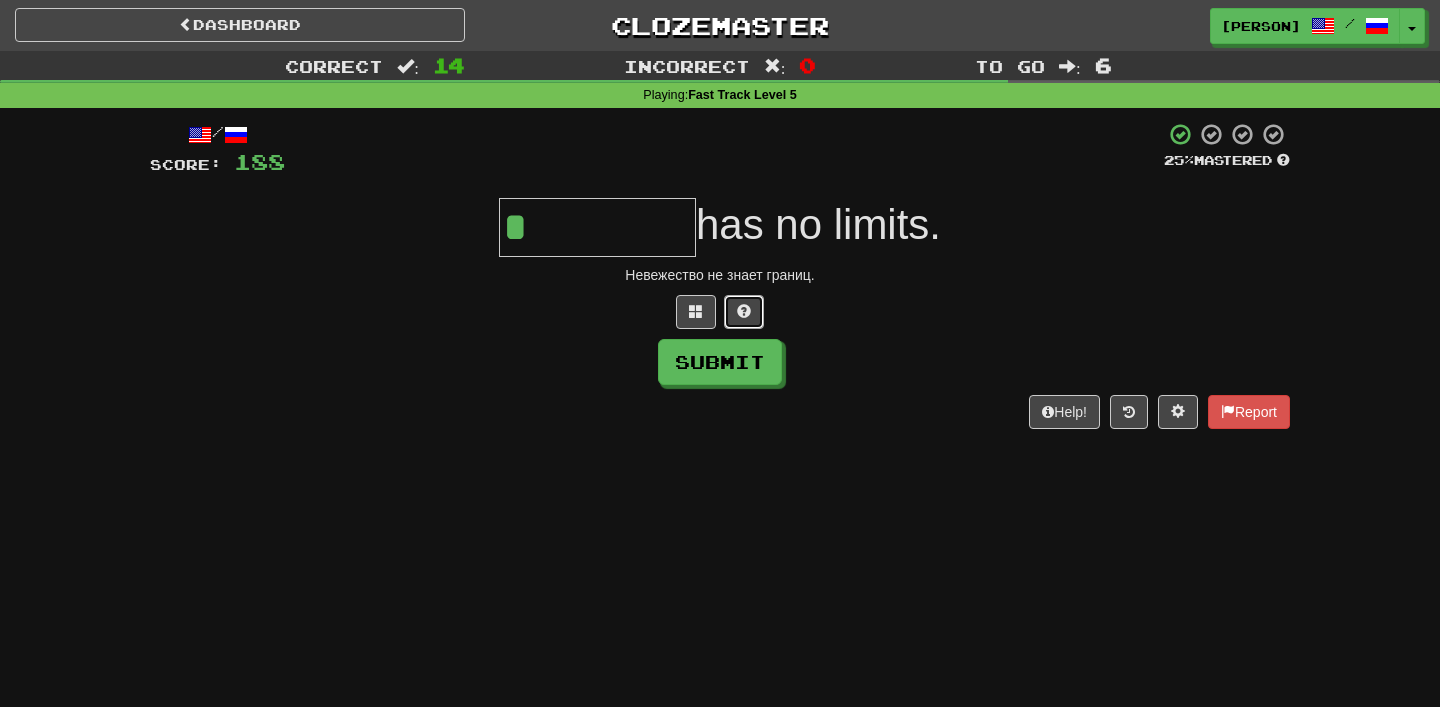 click at bounding box center (744, 312) 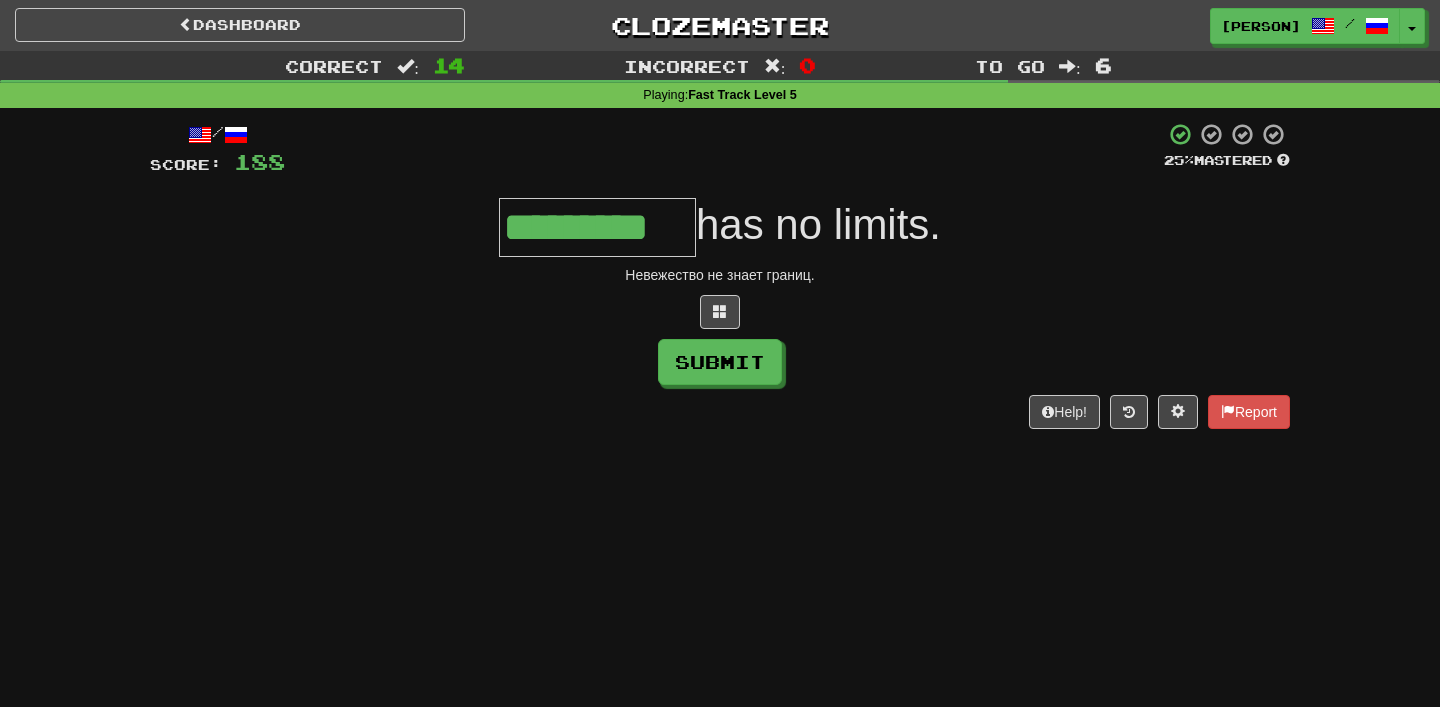 type on "*********" 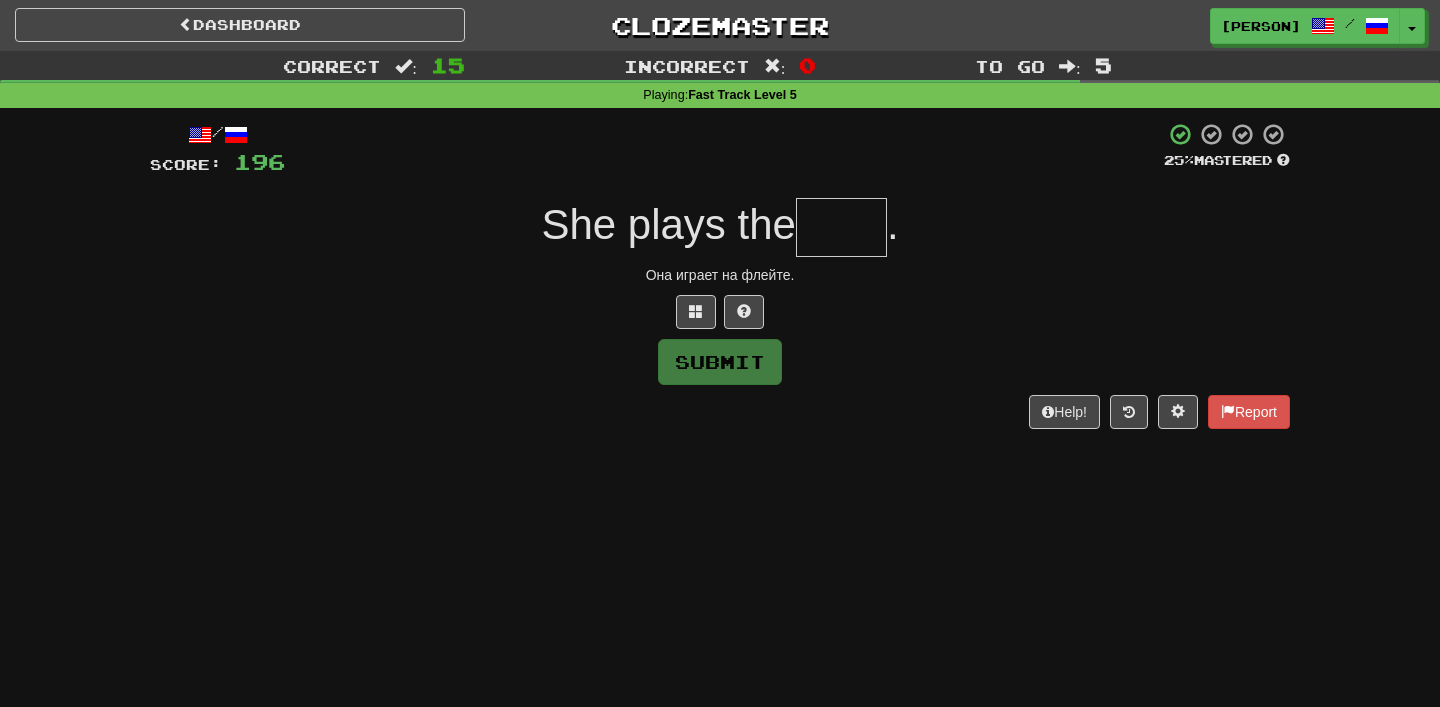 type on "*" 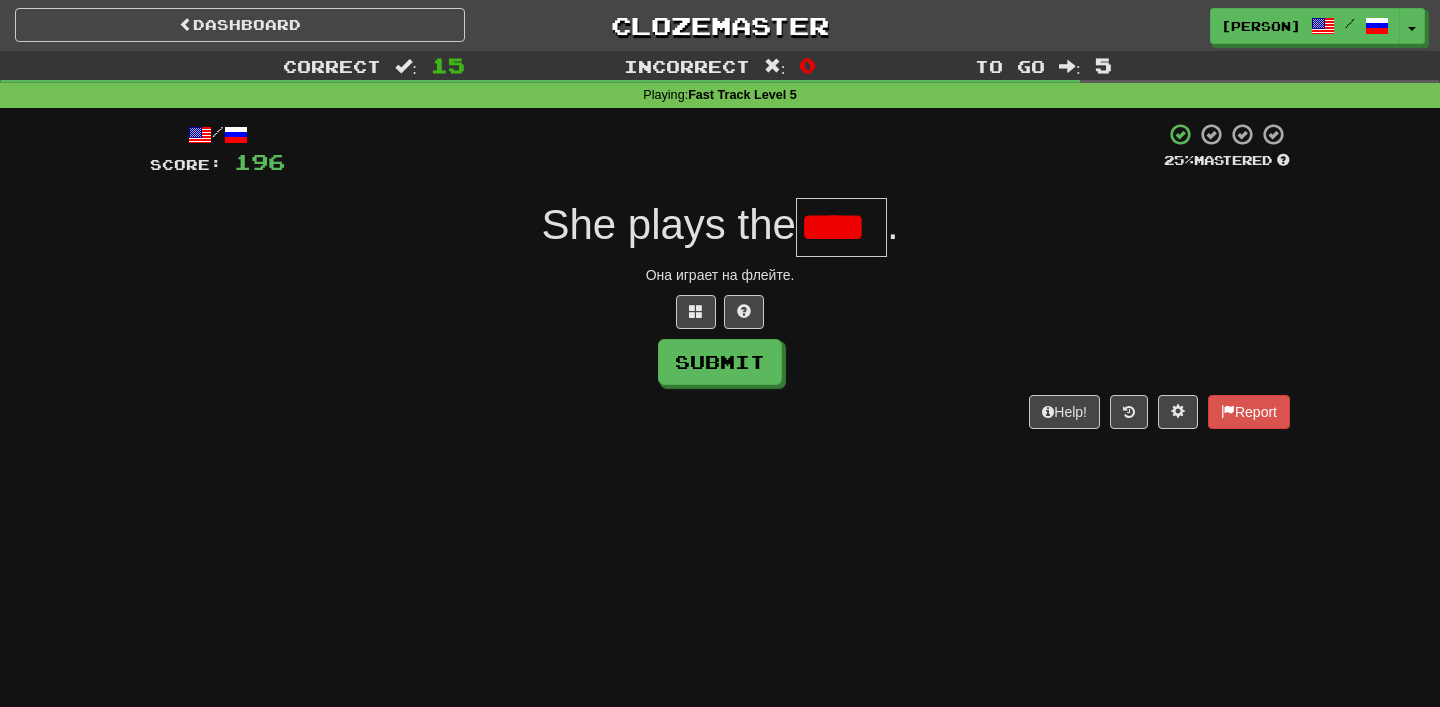 scroll, scrollTop: 0, scrollLeft: 0, axis: both 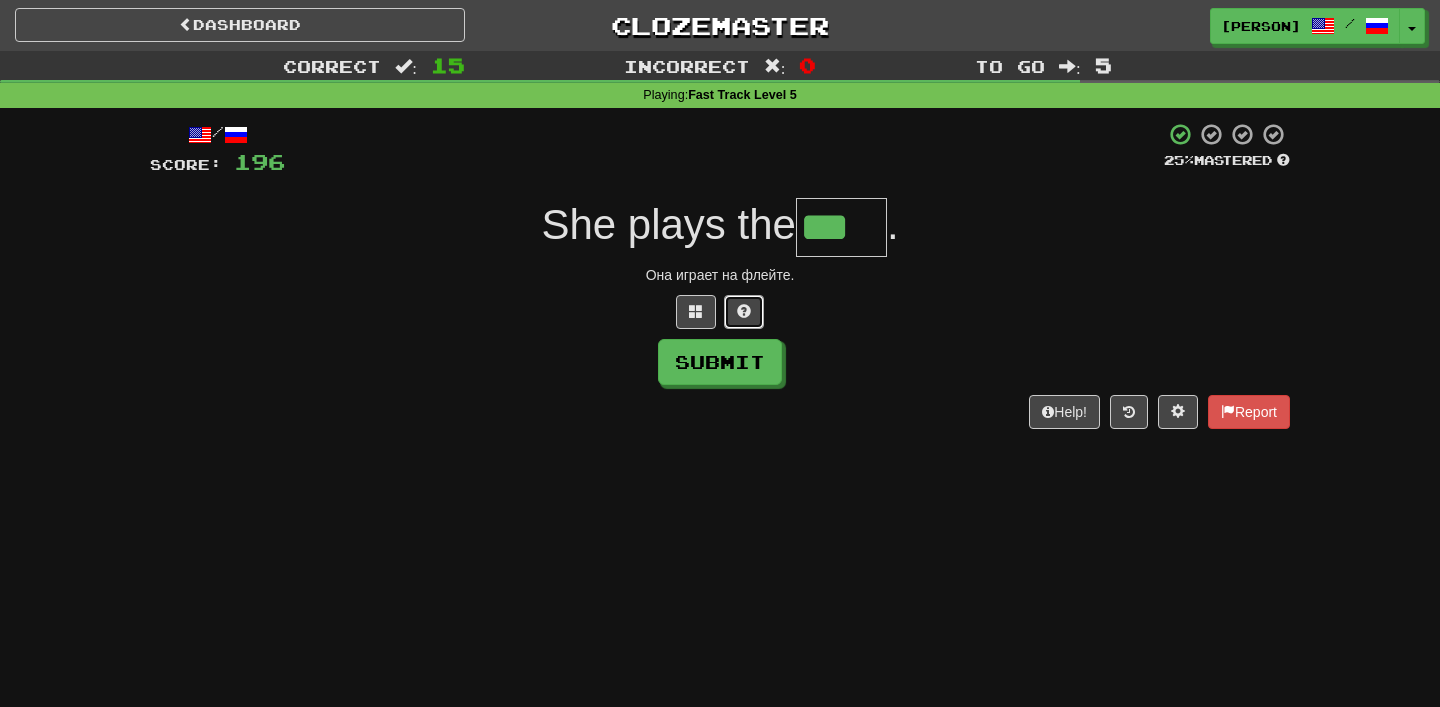 click at bounding box center (744, 312) 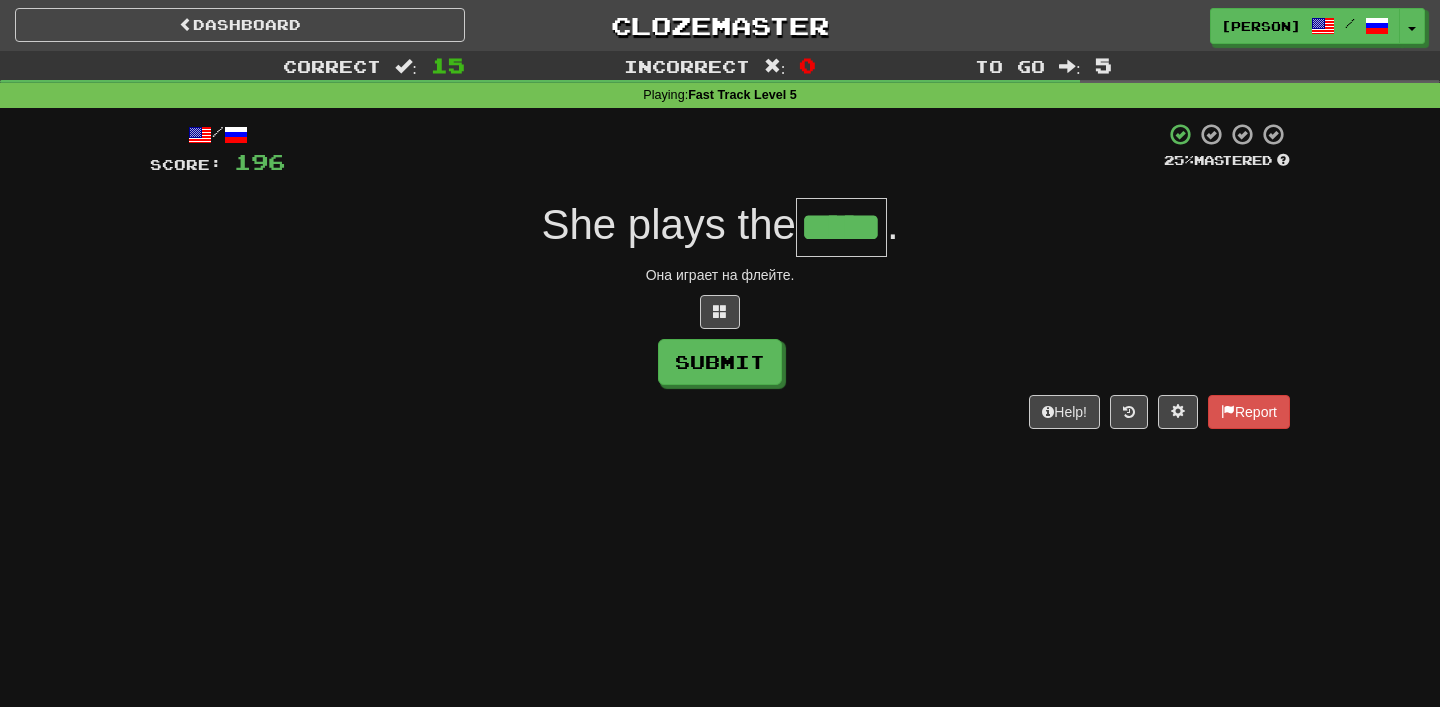 type on "*****" 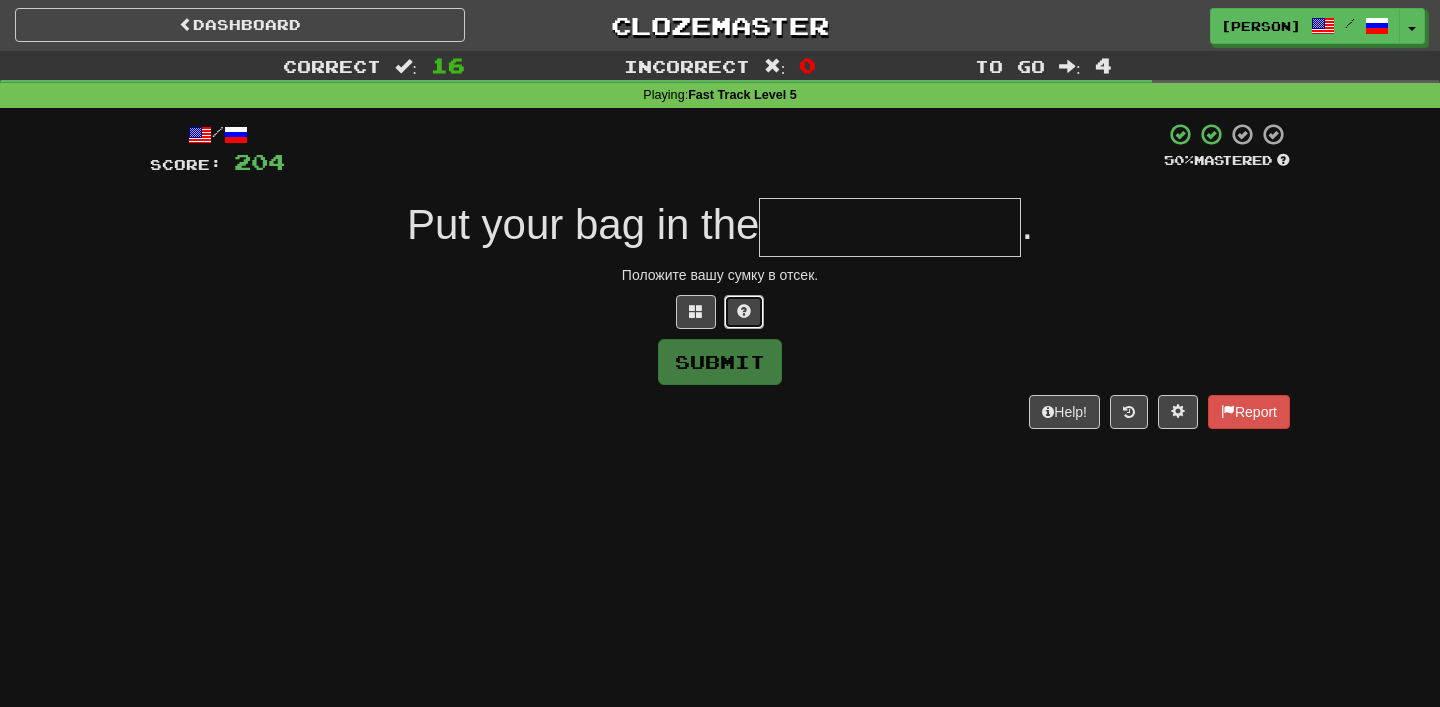 click at bounding box center (744, 312) 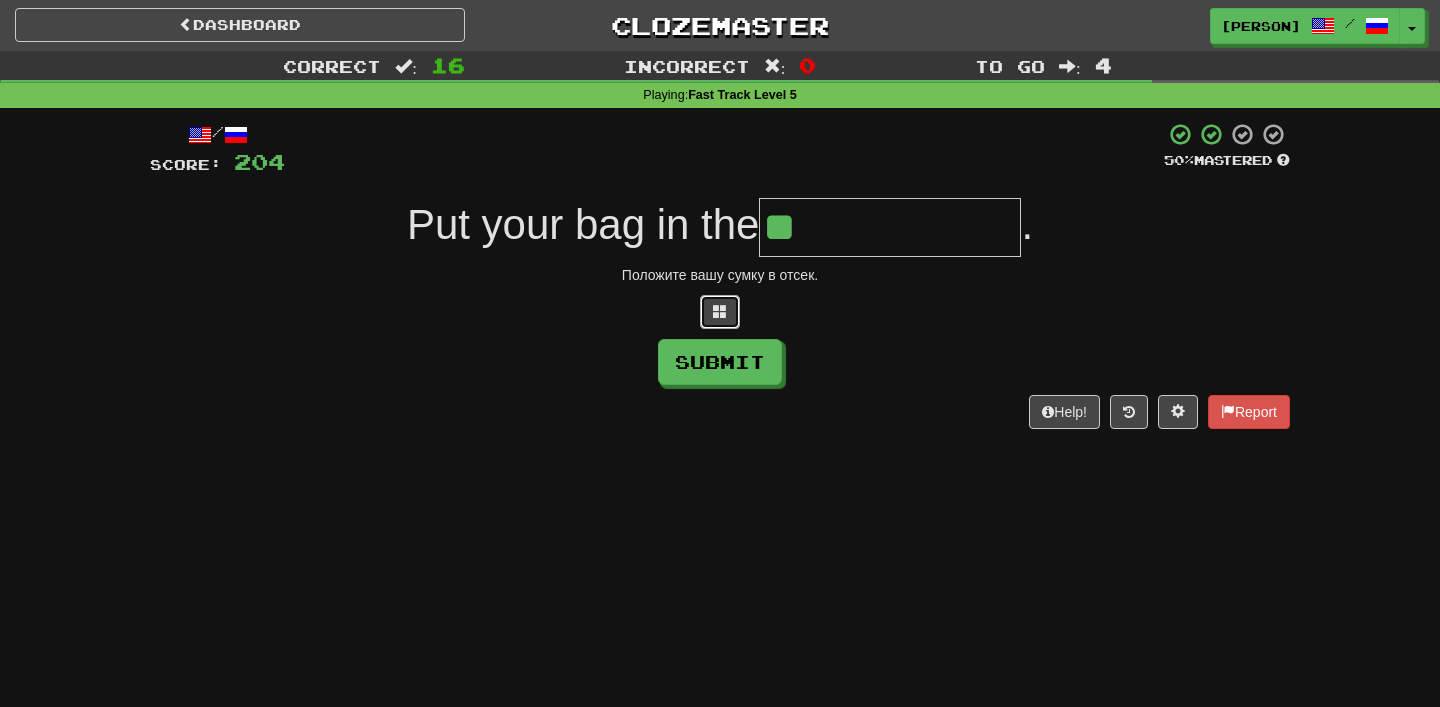 click at bounding box center (720, 312) 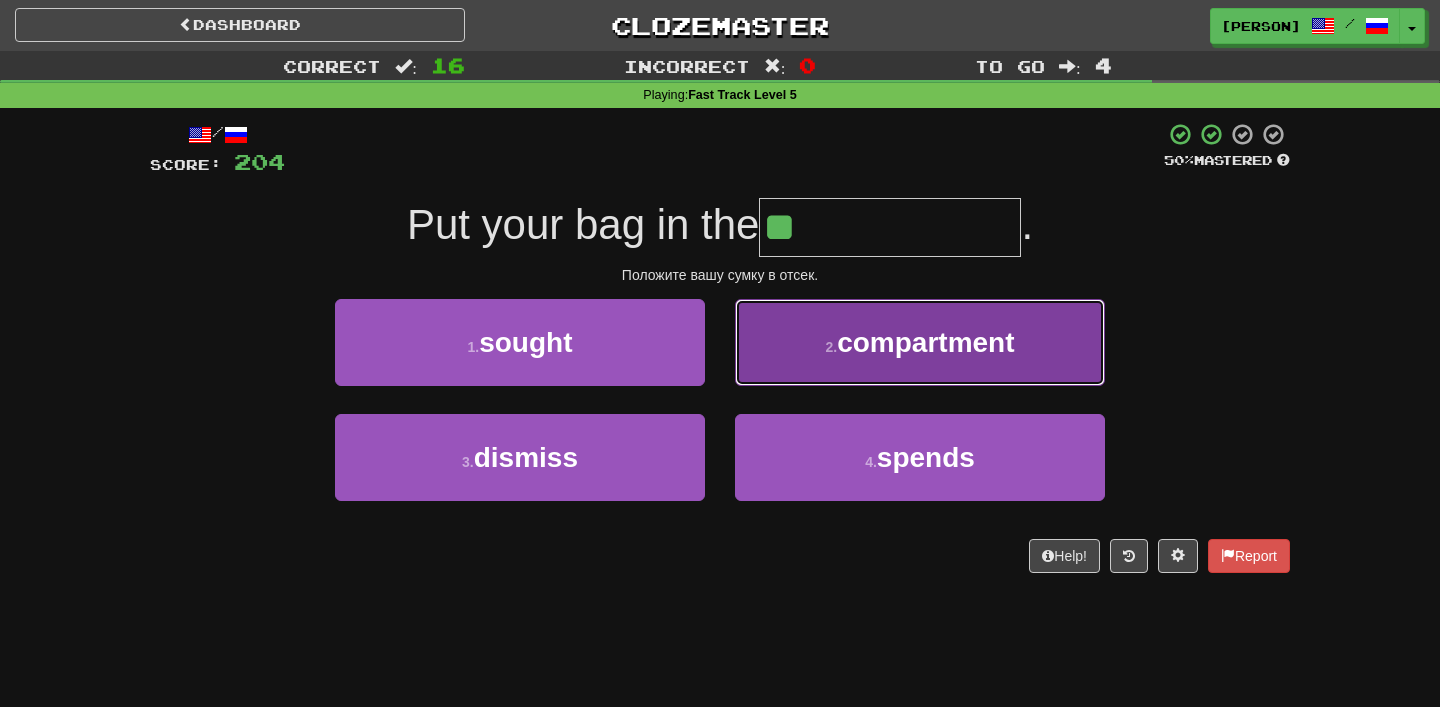 click on "[NUMBER] . compartment" at bounding box center [920, 342] 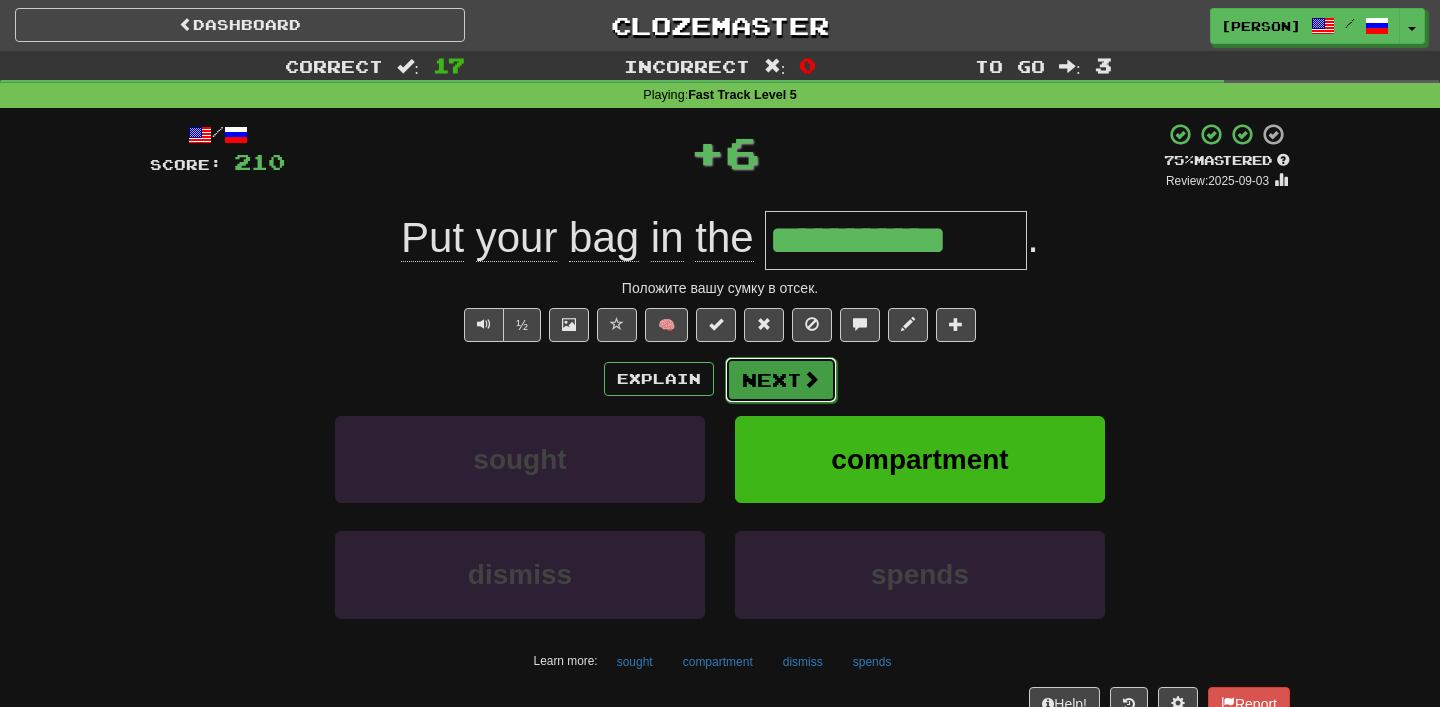 click on "Next" at bounding box center (781, 380) 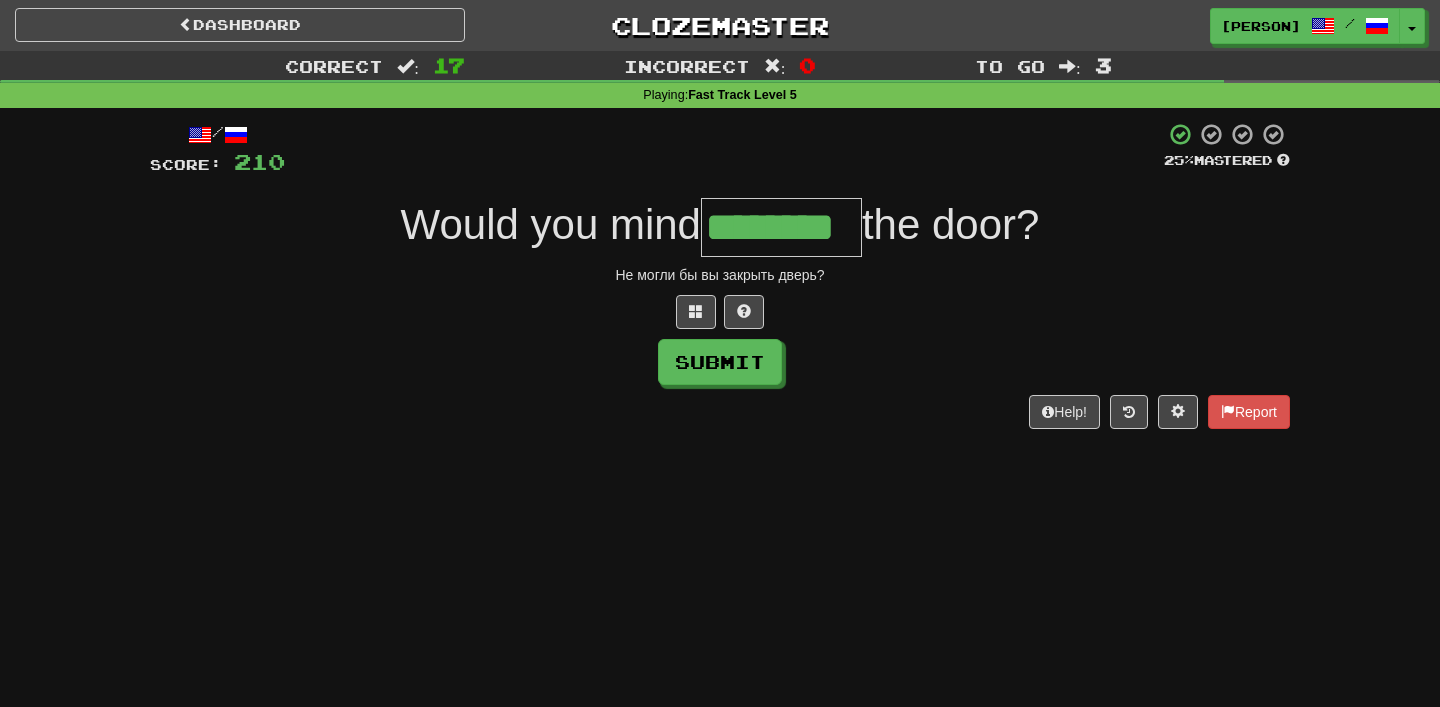 type on "********" 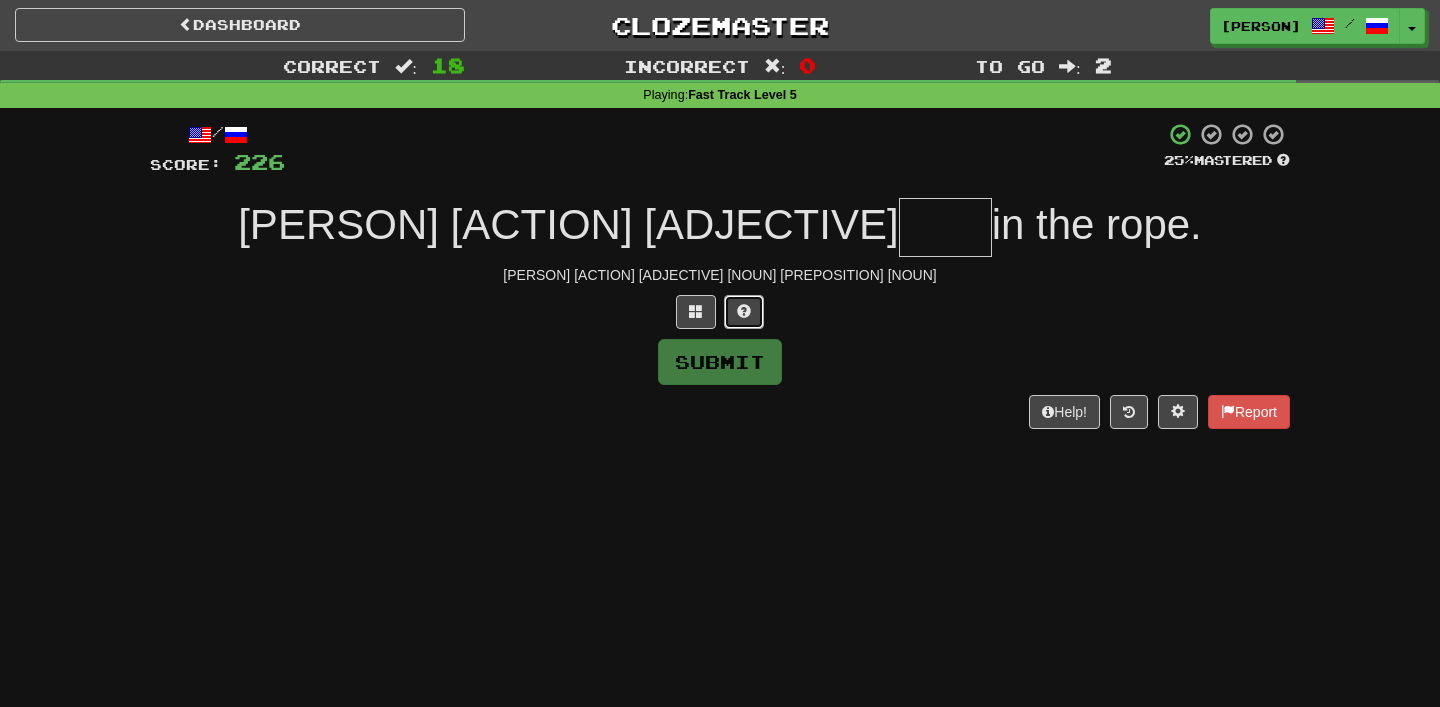 click at bounding box center [744, 311] 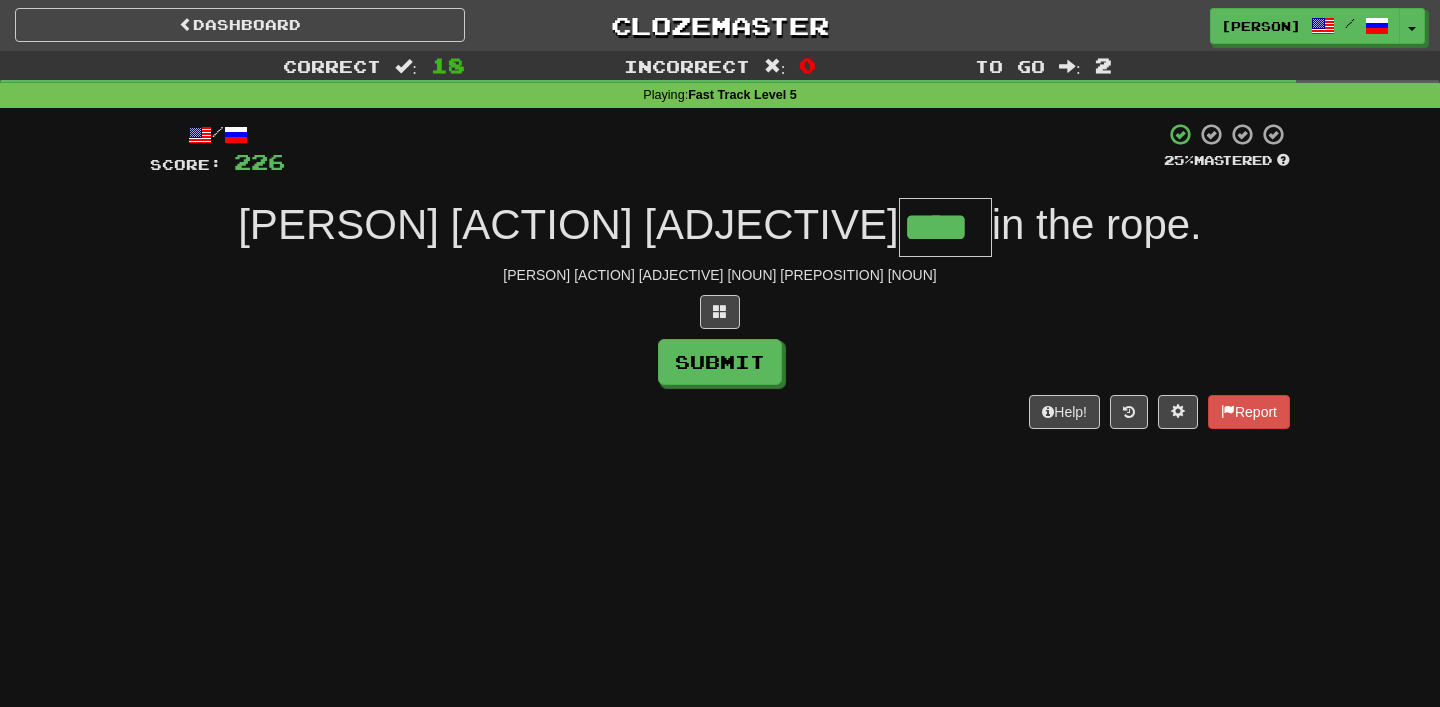 type on "****" 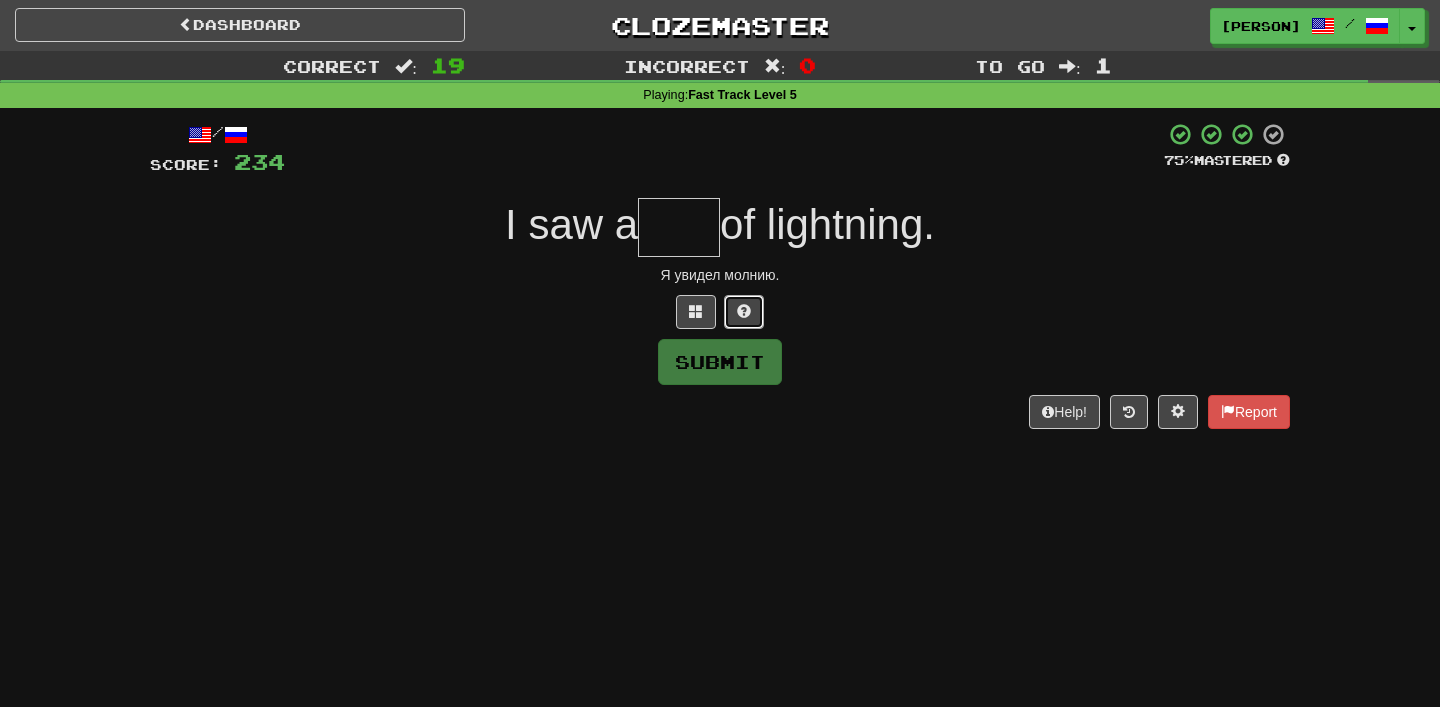click at bounding box center (744, 311) 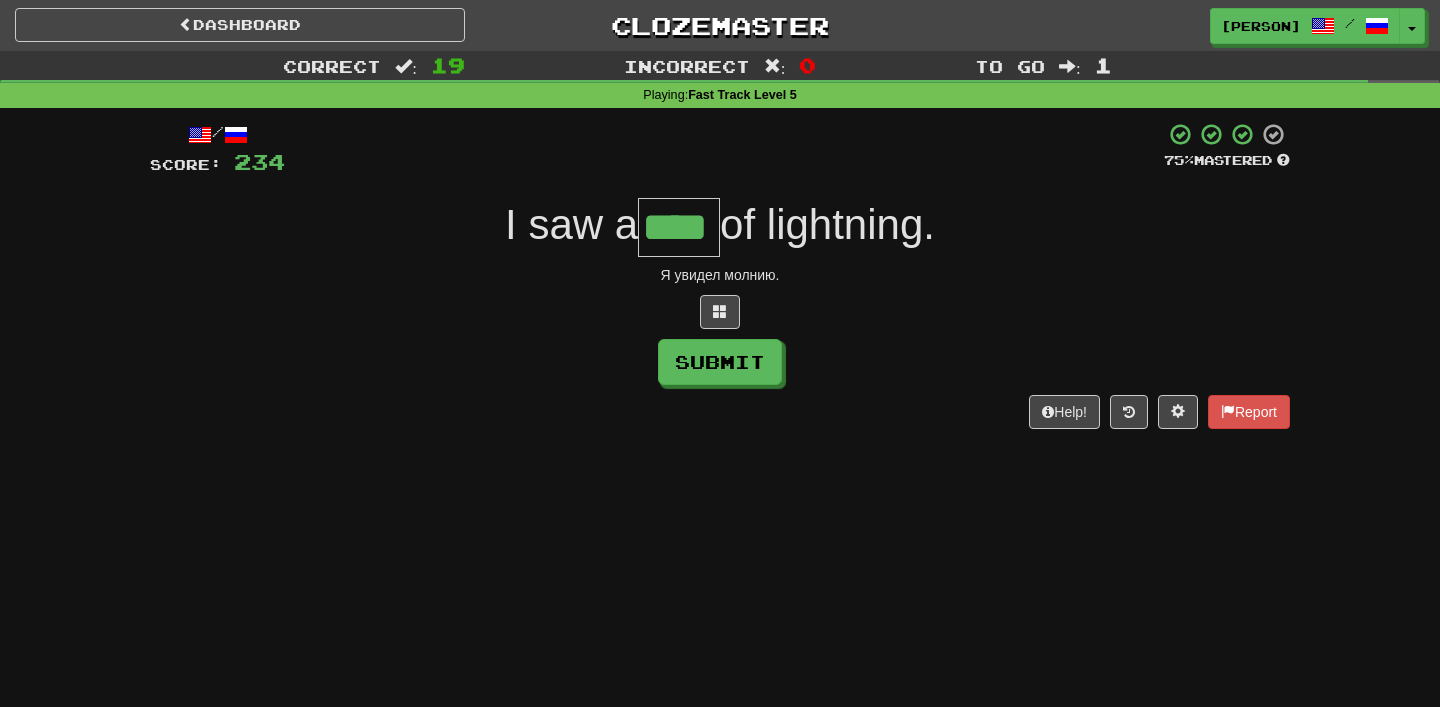 type on "****" 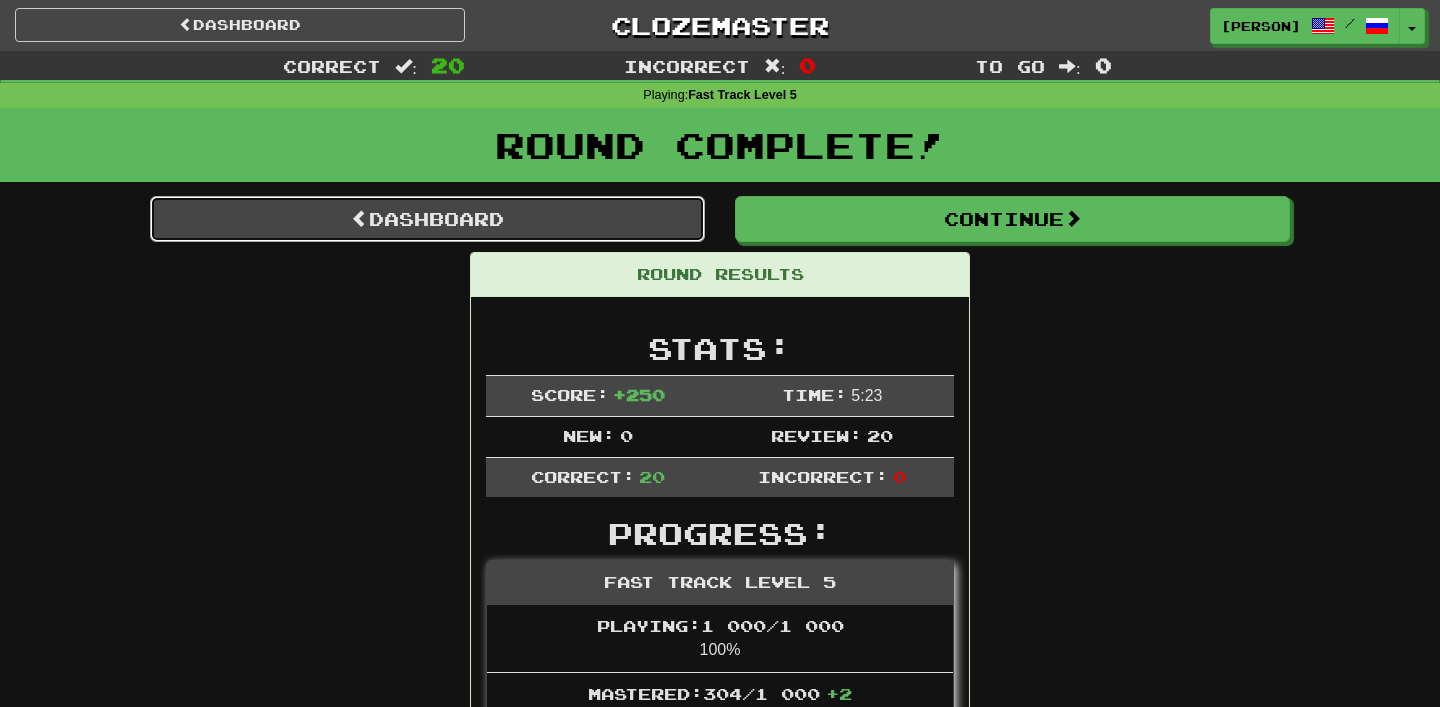 click on "Dashboard" at bounding box center (427, 219) 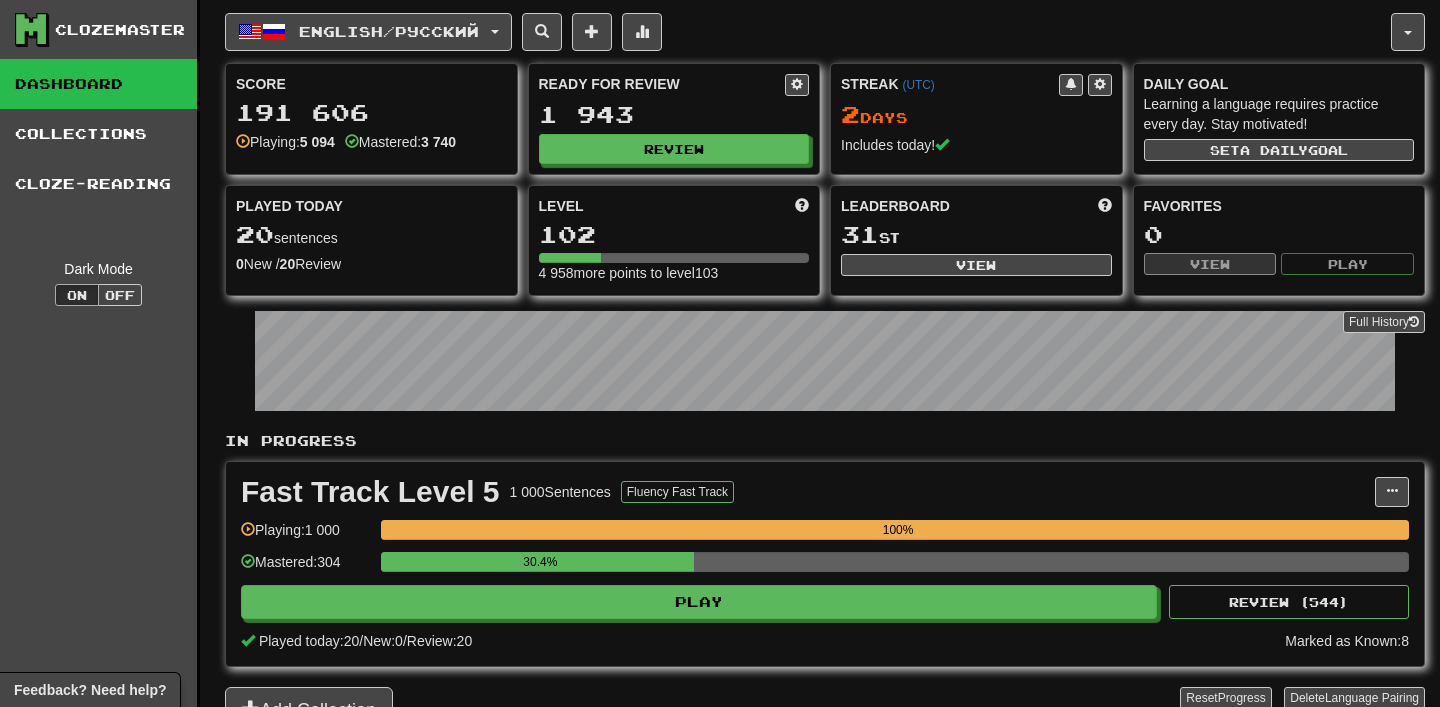 scroll, scrollTop: 0, scrollLeft: 0, axis: both 